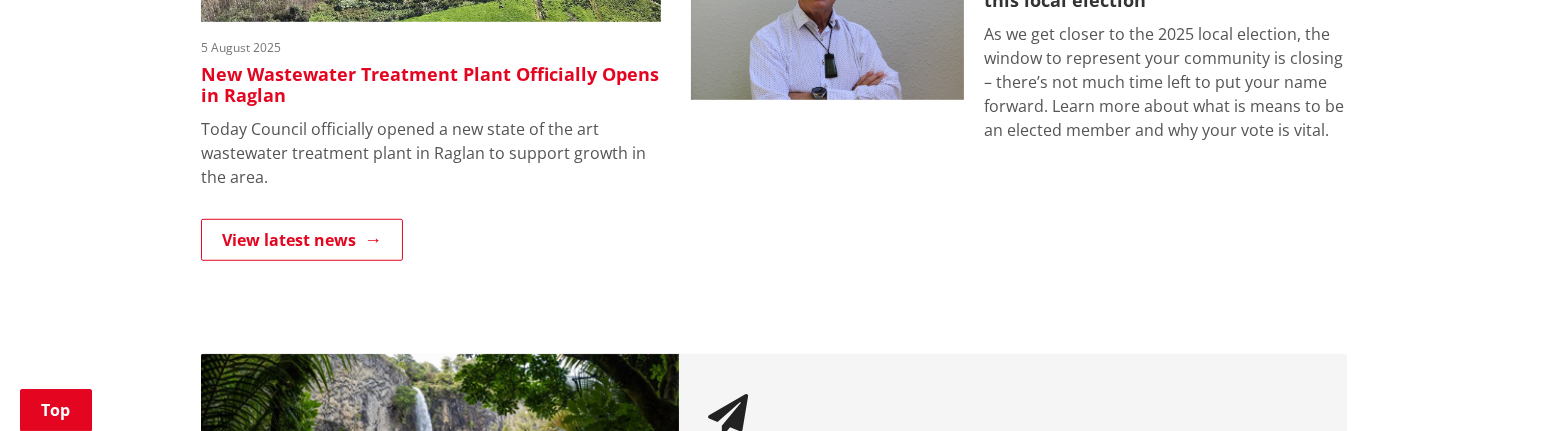 scroll, scrollTop: 1636, scrollLeft: 0, axis: vertical 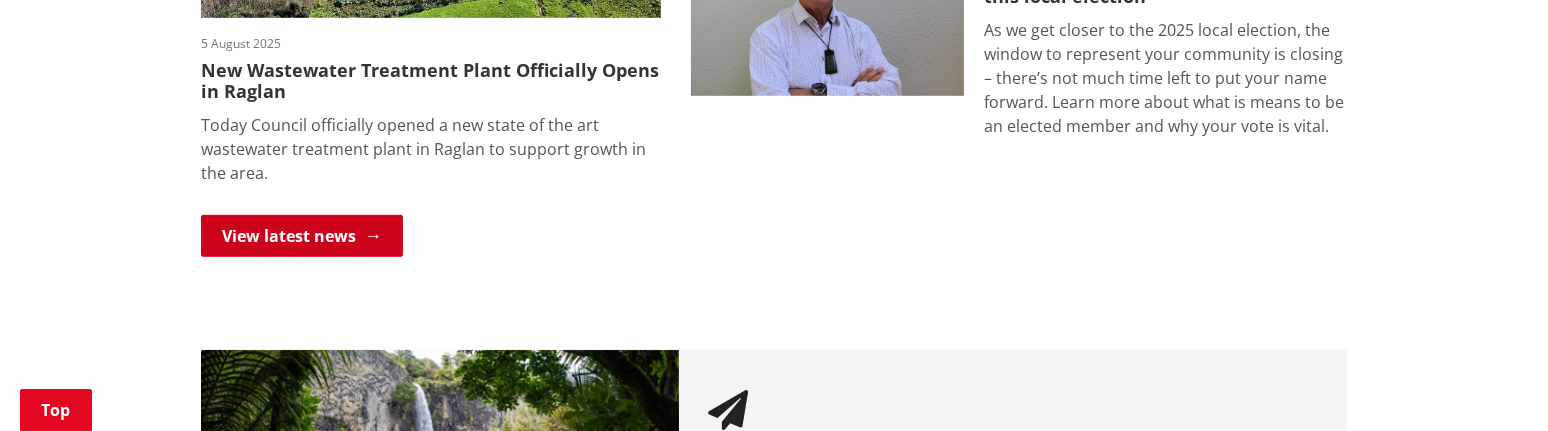 click on "View latest news" at bounding box center [302, 236] 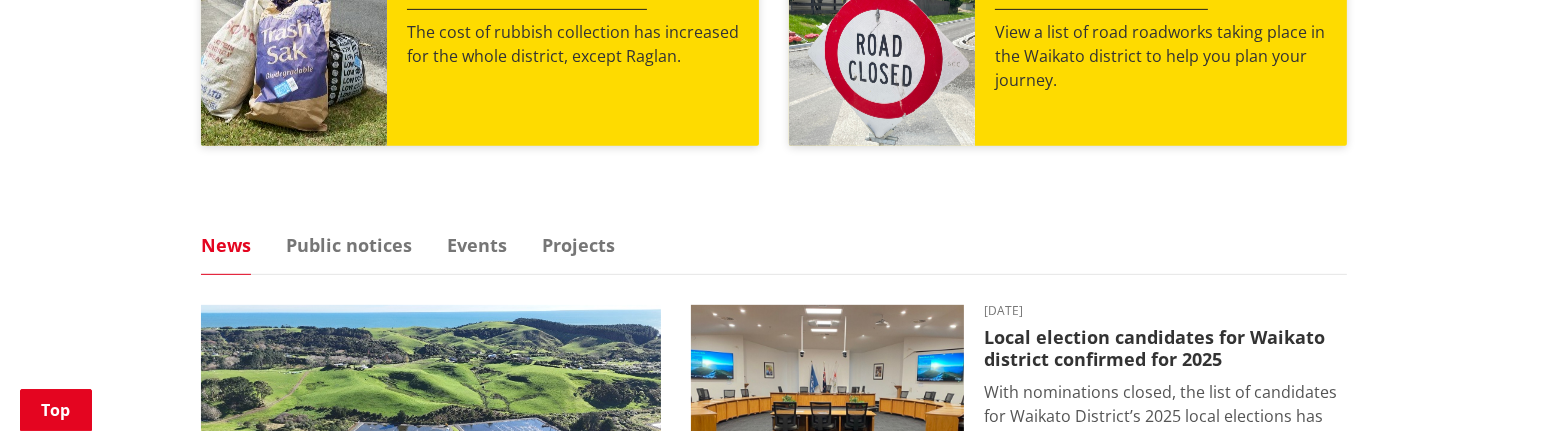 scroll, scrollTop: 1090, scrollLeft: 0, axis: vertical 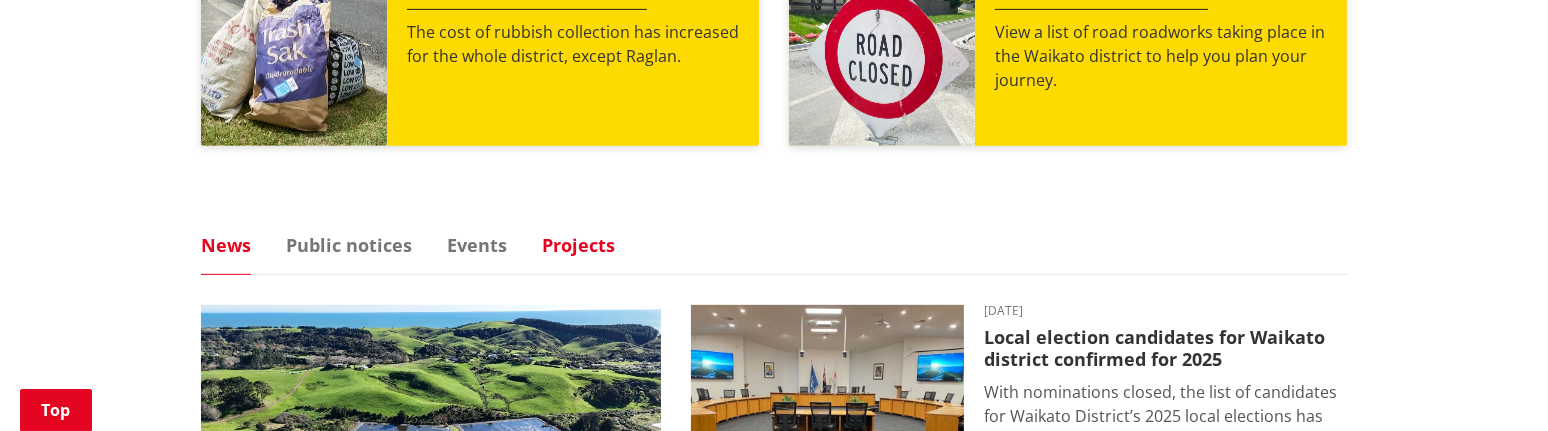 click on "Projects" at bounding box center (578, 245) 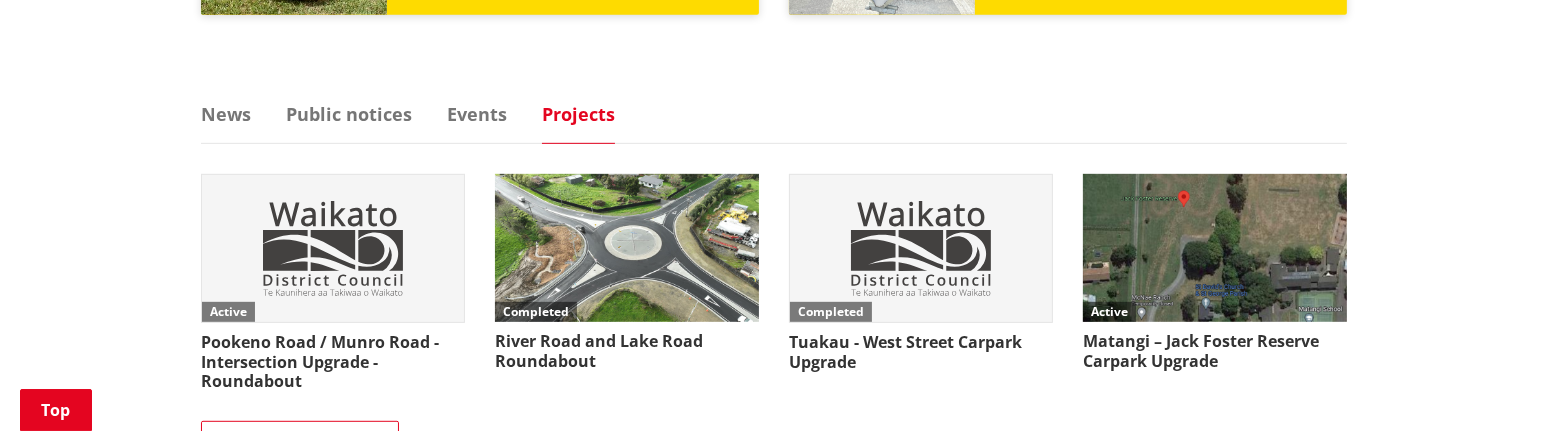 scroll, scrollTop: 1363, scrollLeft: 0, axis: vertical 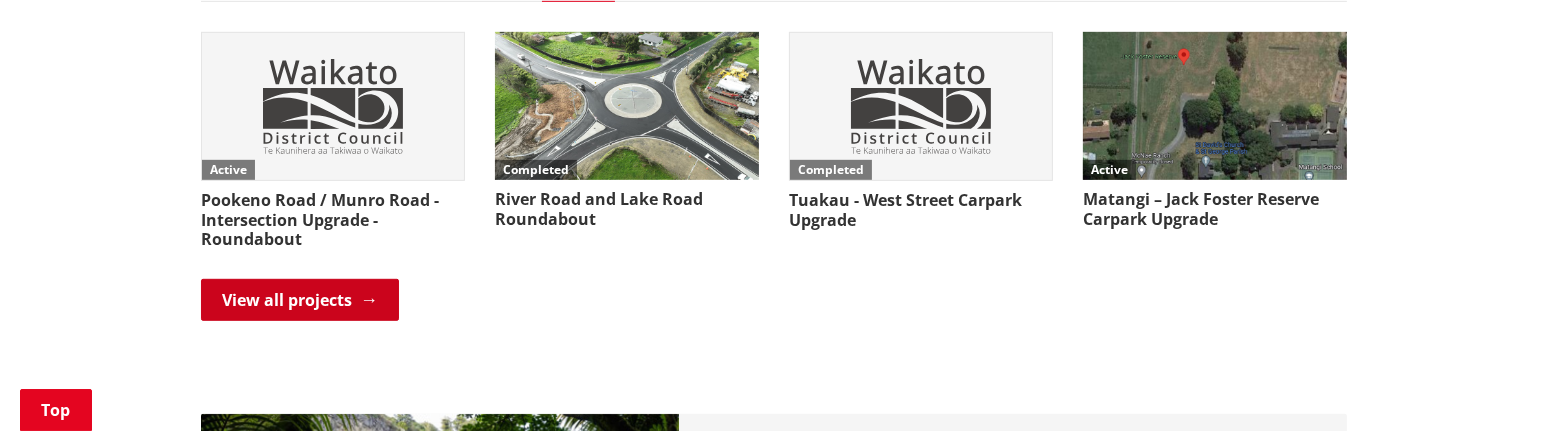 click on "View all projects" at bounding box center [300, 300] 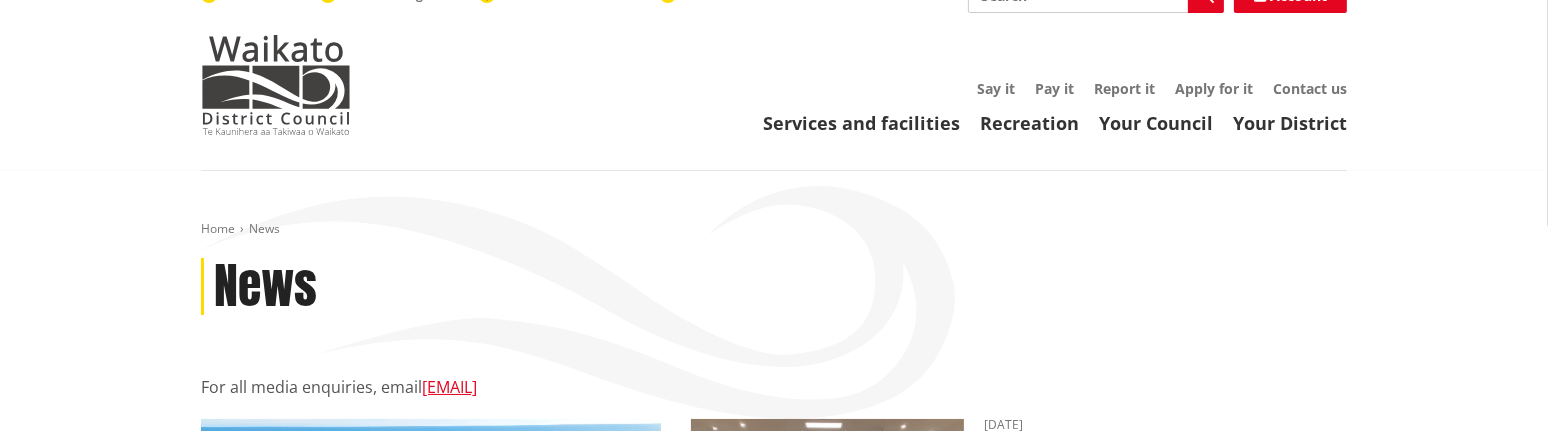 scroll, scrollTop: 0, scrollLeft: 0, axis: both 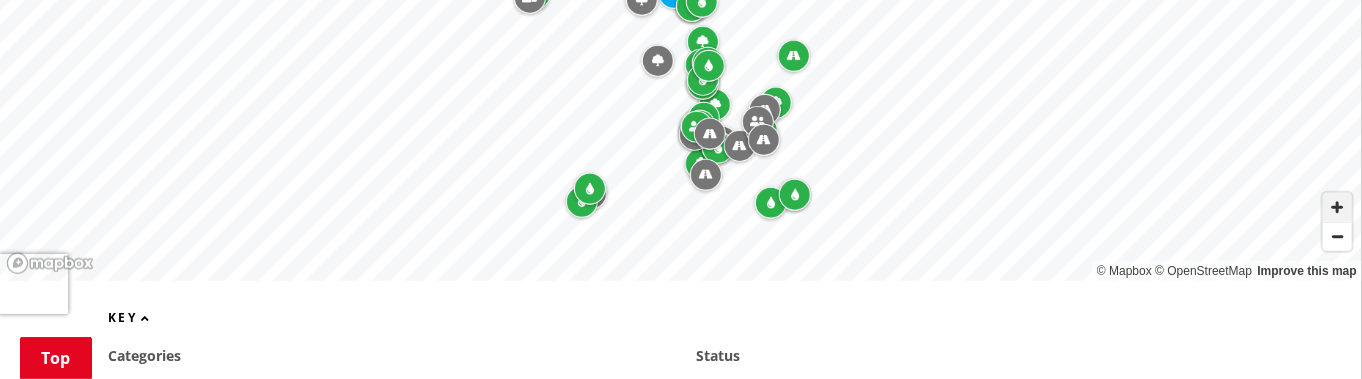 click at bounding box center (1337, 207) 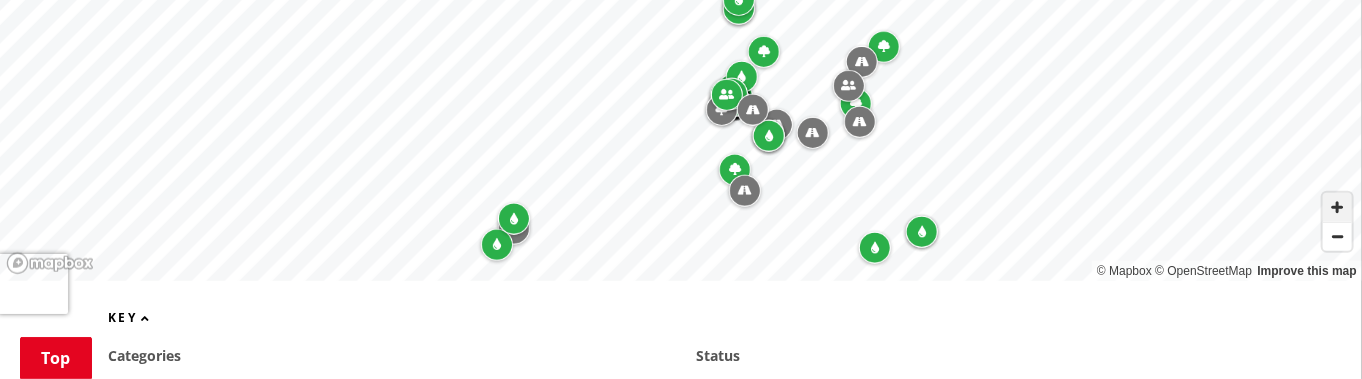 click at bounding box center (1337, 207) 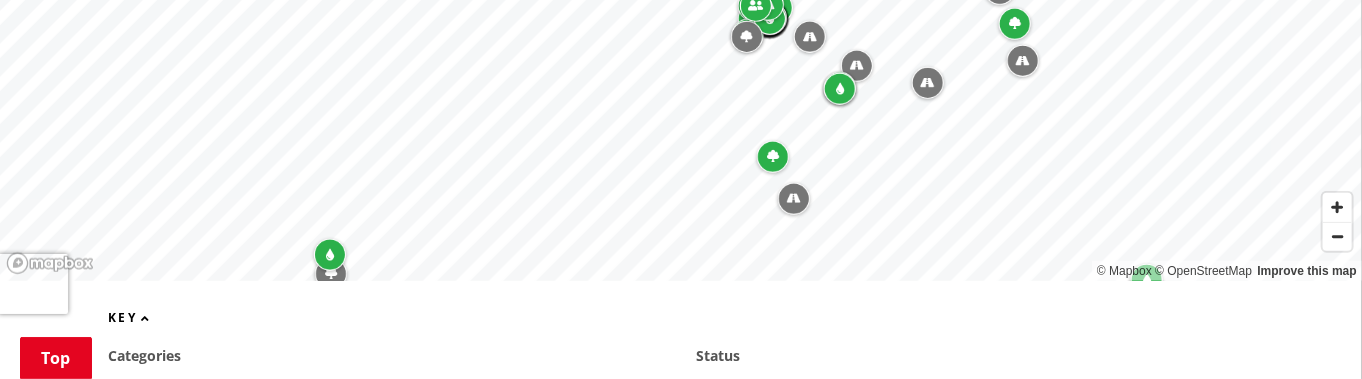 click at bounding box center (773, 157) 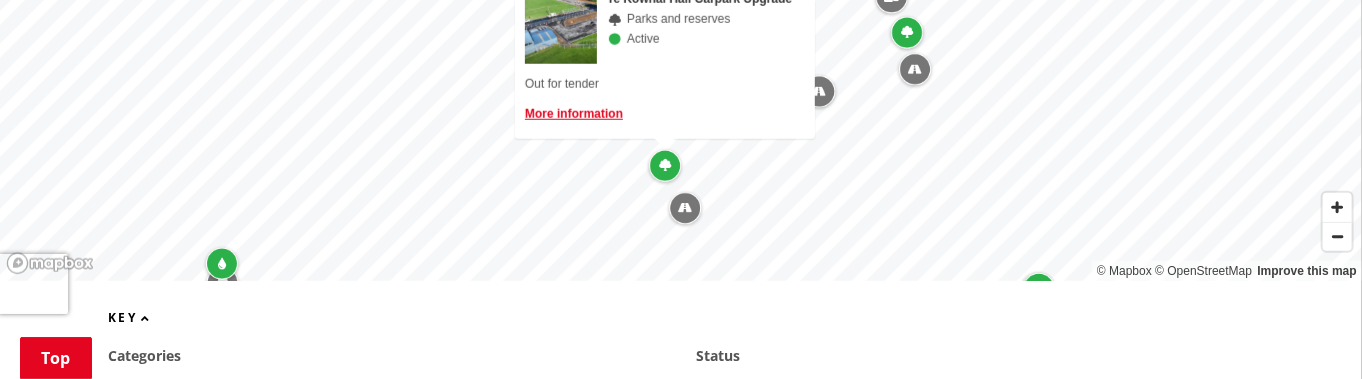 click on "Filter Search Status All Coming up Active On hold Completed Category All Parks and reserves Public facilities Roading Rubbish and recycling Strategic properties Waters Maaori ward All Tai Raro Takiwaa Maaori Ward Tai Runga Takiwaa Maaori Ward  General ward All Awaroa-Maramarua General Ward Huntly General Ward Newcastle-Ngāruawāhia General Ward Tamahere-Woodlands General Ward Tuakau-Pōkeno General Ward Waerenga-Whitikahu General Ward Western Districts General Ward Whāingaroa General Ward Town All Aka Aka Eureka Glen Afton Glen Massey Glen Murray Gordonton Horotiu Horsham Downs Huntly Huntly Rural Kainui-Gordonton Kopuku Mangataawhiri Mangatangi Maramarua Matangi Mercer Meremere Naike Newstead Ngaaruawaahia Ohinewai Onewhero Orini Otaua Pookeno Pookeno Rural Port Waikato Port Waikato-Waikaretu Pukekawa Pukekohe Pukemiro Pukemoremore Puketaha Raglan Rangiriri Ruapuke Tamahere Tauhei Taupiri Taupiri-Lake Kainui Tauwhare Te Aakau Te Hoe Te Kauwhata Te Kohanga Te Kowhai Te Ohaki Tuakau Tuakau Rural Waerenga" at bounding box center [681, 3204] 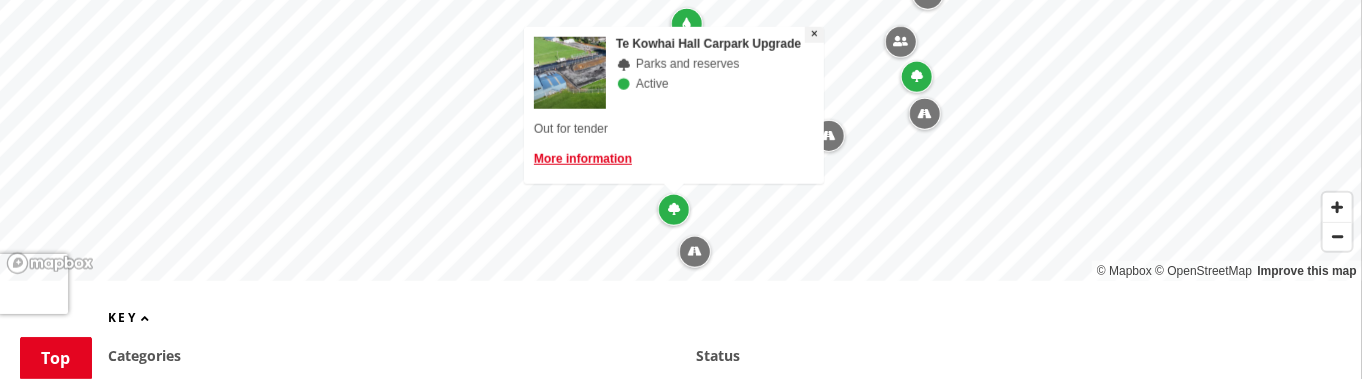 click on "×" at bounding box center (814, 34) 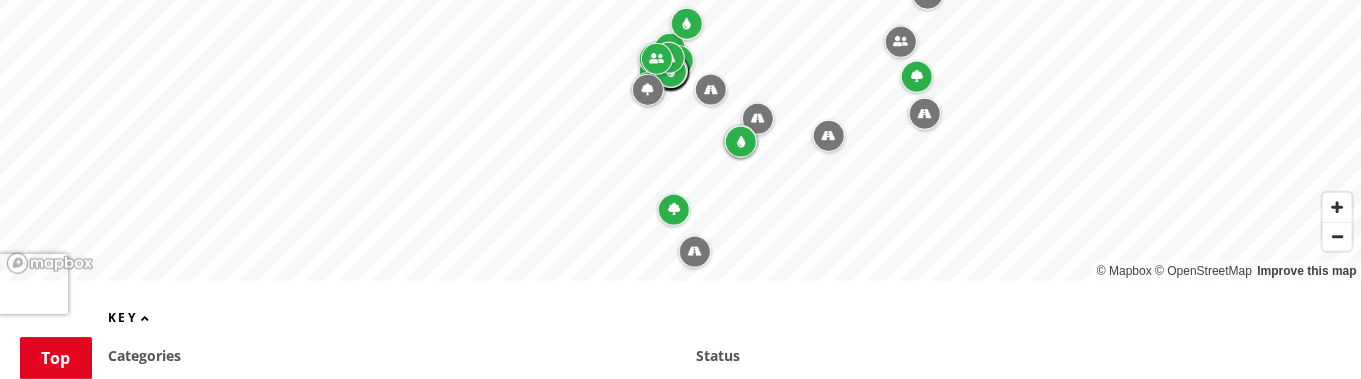 click at bounding box center (741, 142) 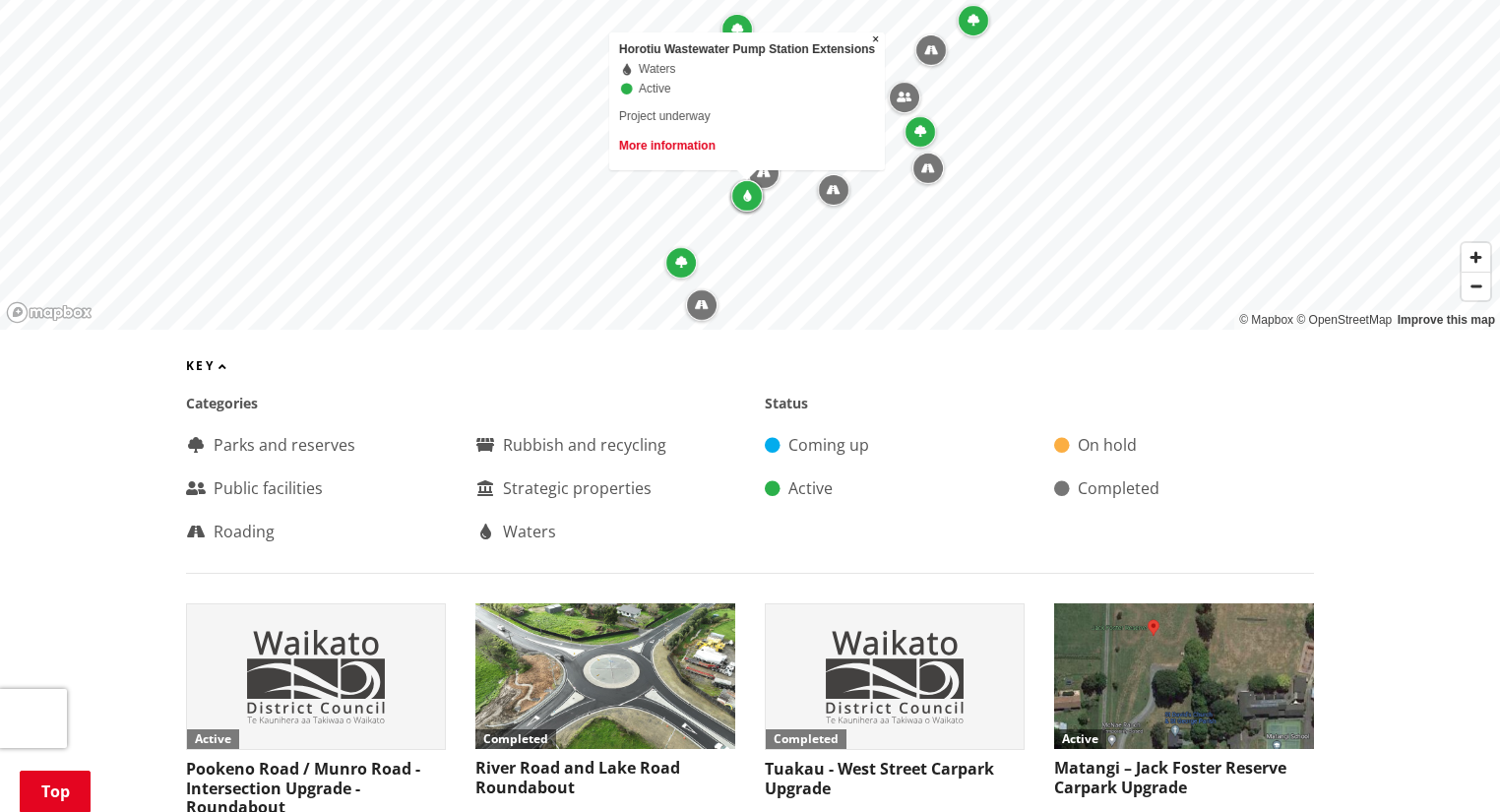 click on "More information" at bounding box center (667, 146) 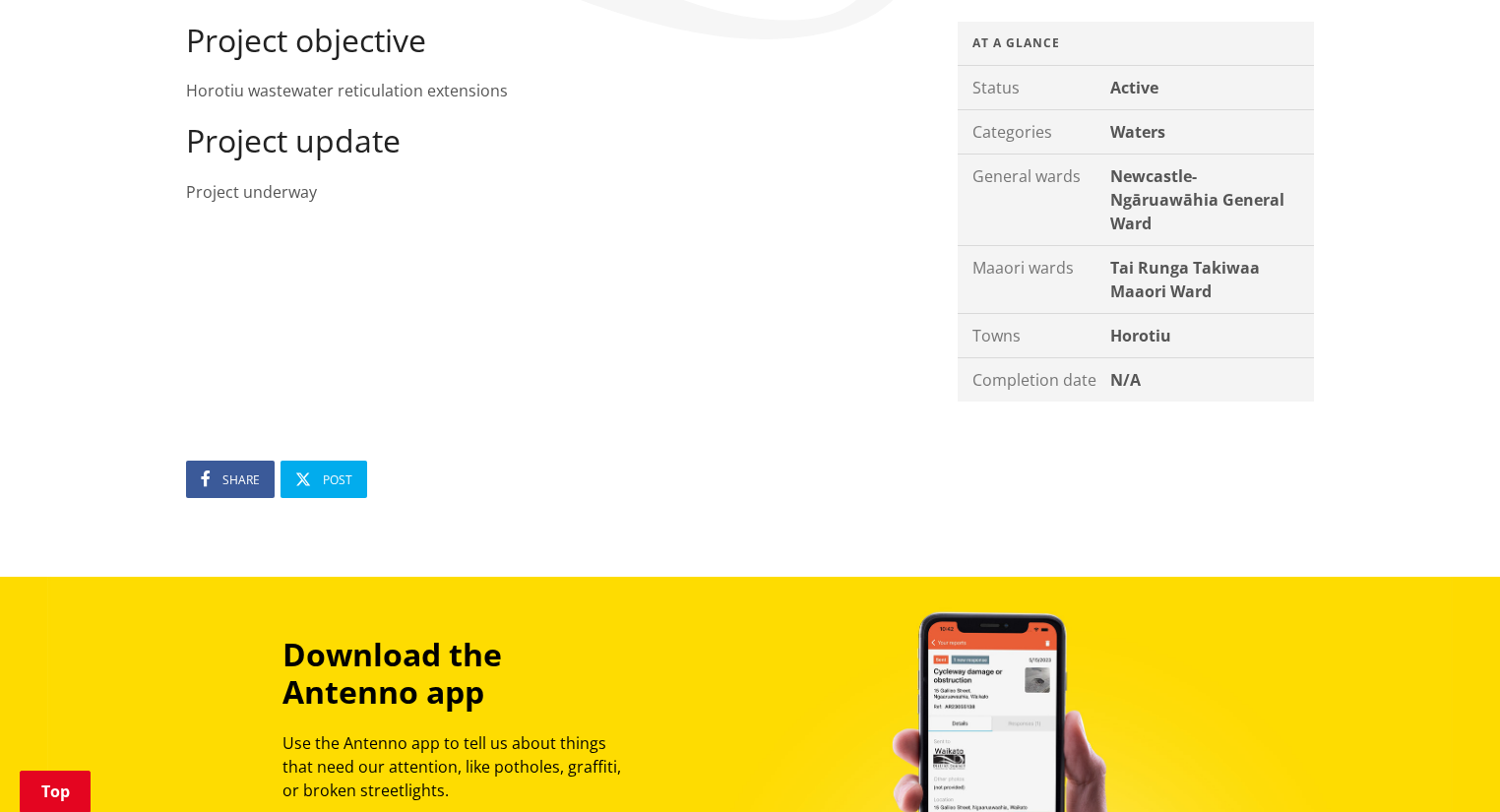 scroll, scrollTop: 394, scrollLeft: 0, axis: vertical 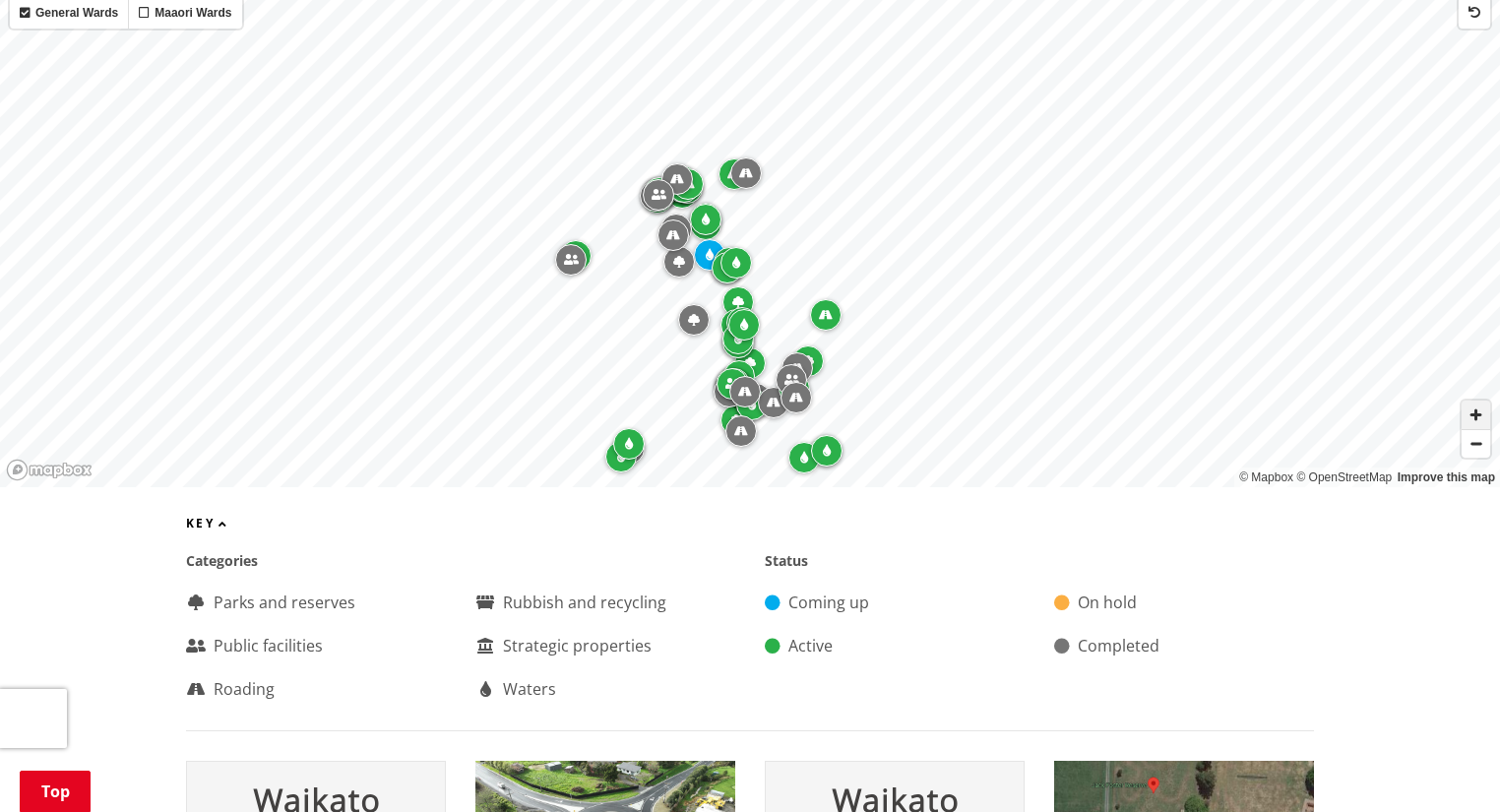 click at bounding box center [1475, 414] 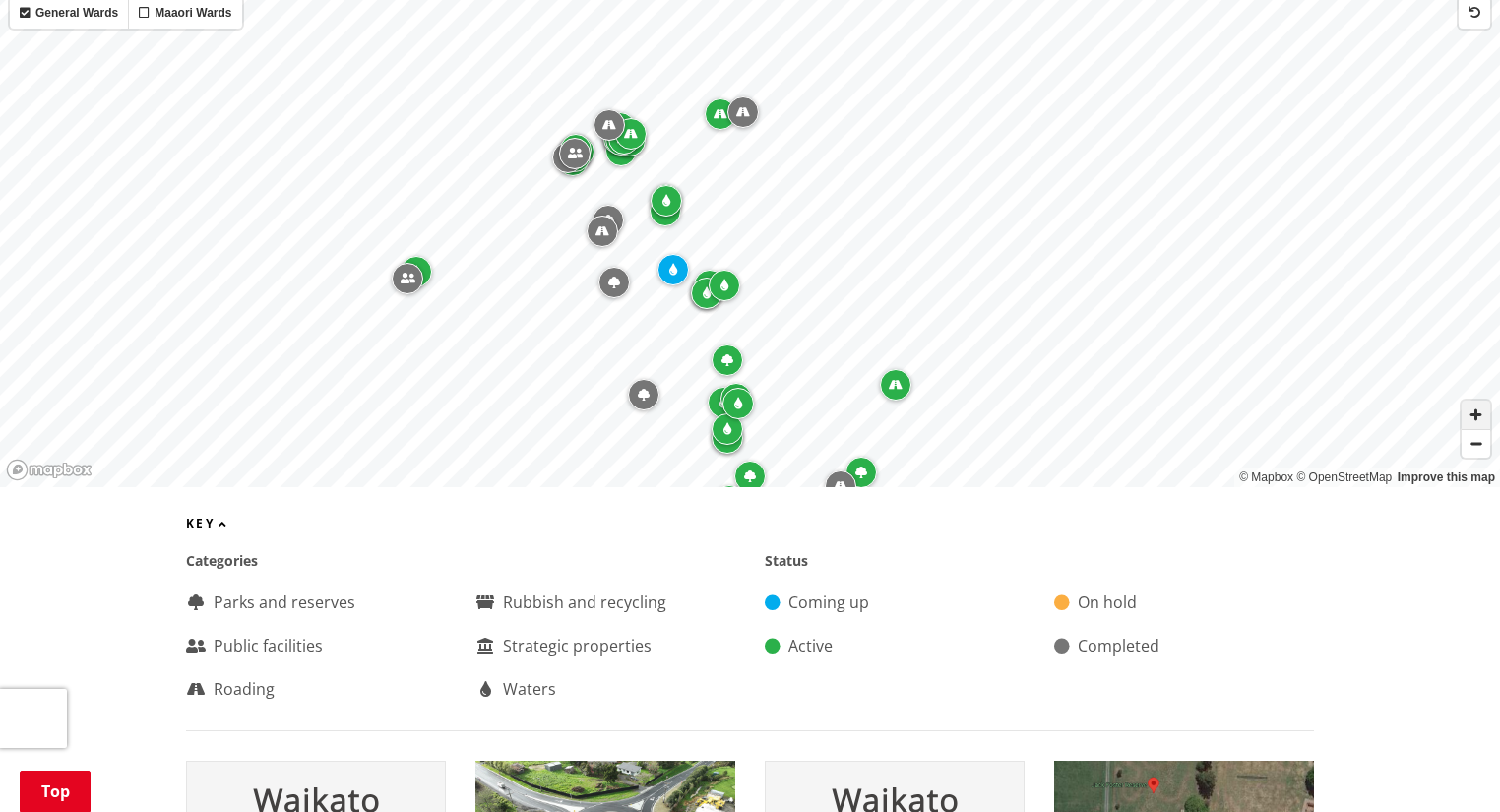 click at bounding box center [1475, 414] 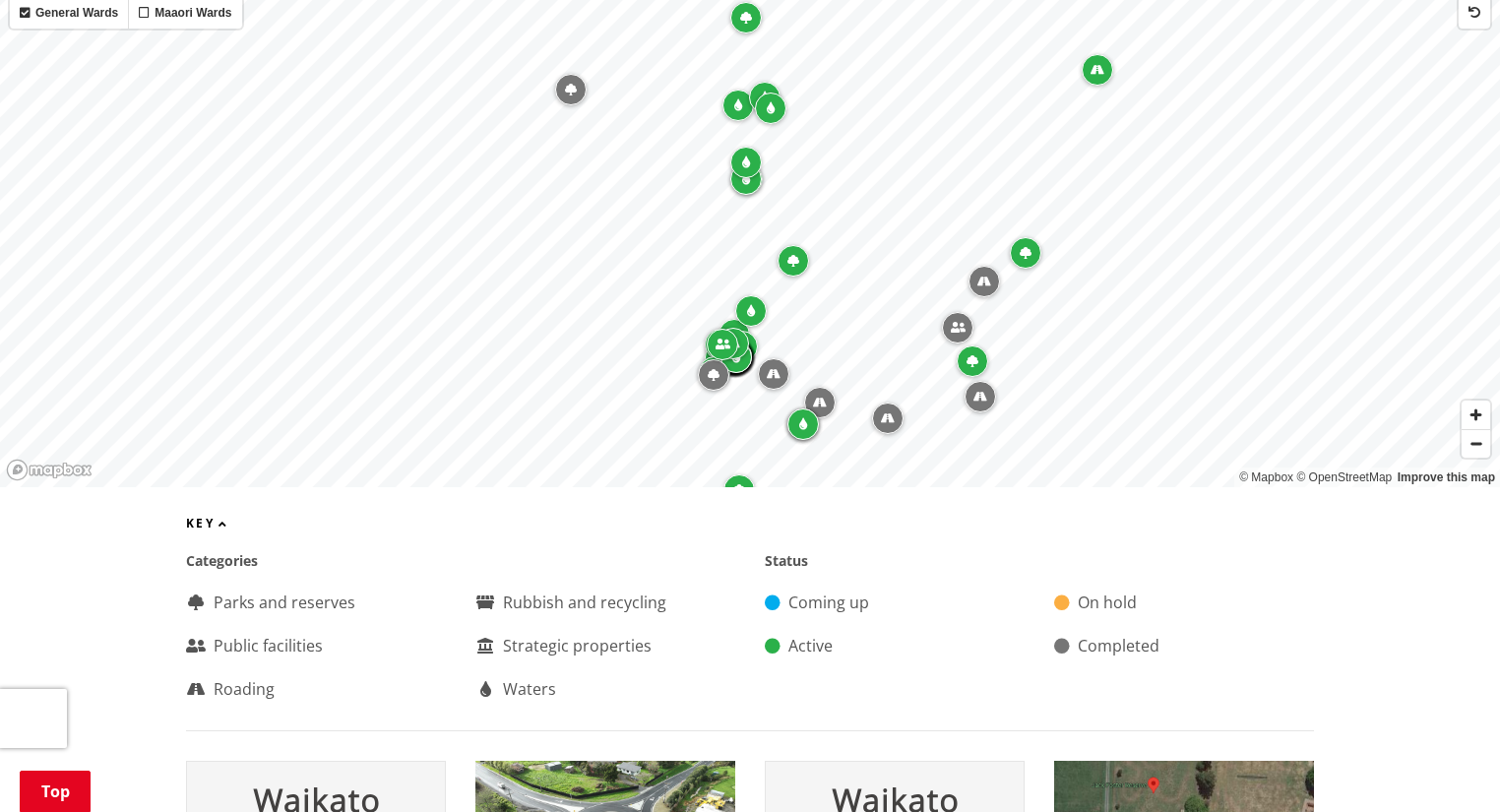 click at bounding box center (793, 261) 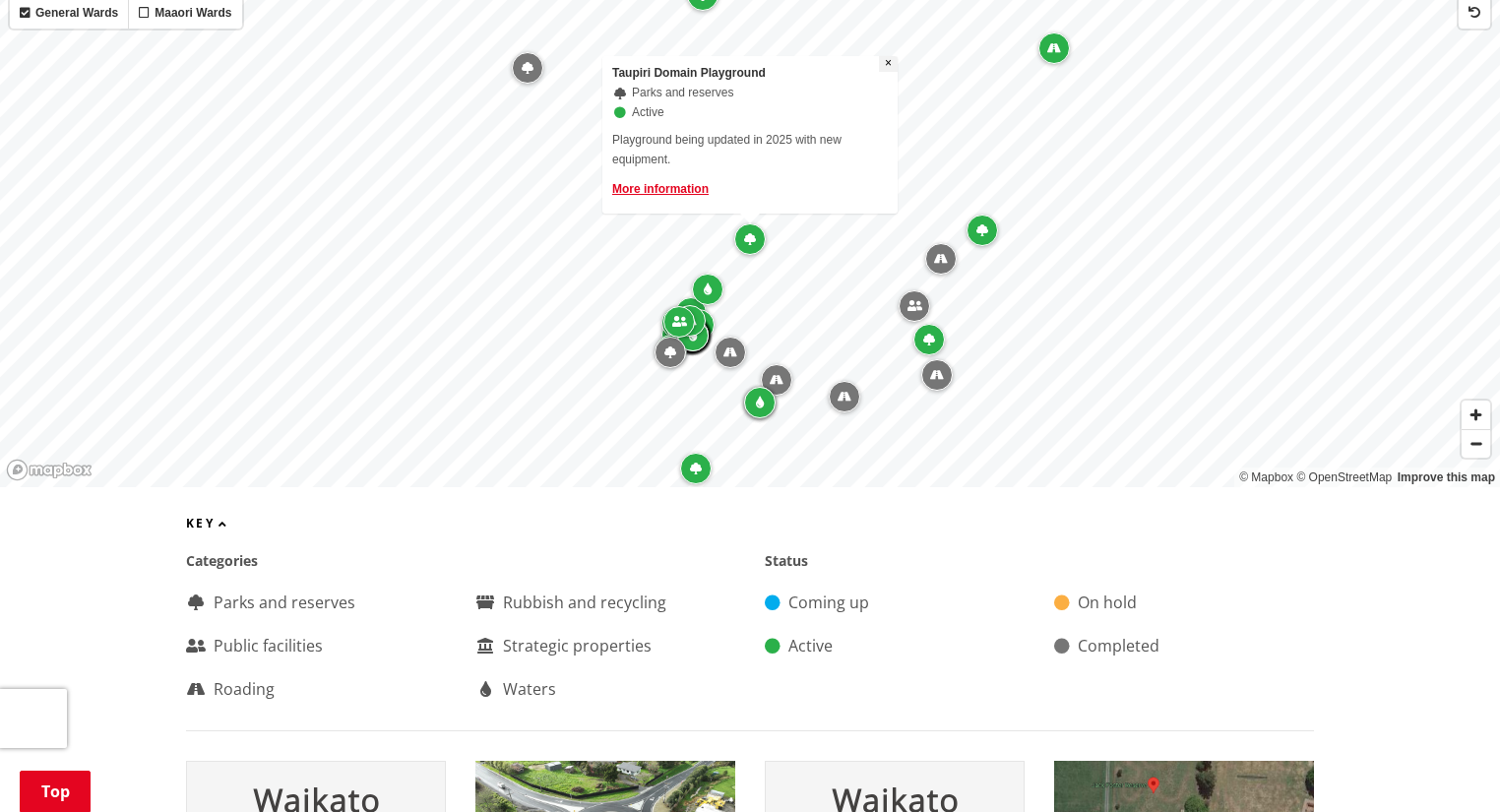 click on "×" at bounding box center (888, 63) 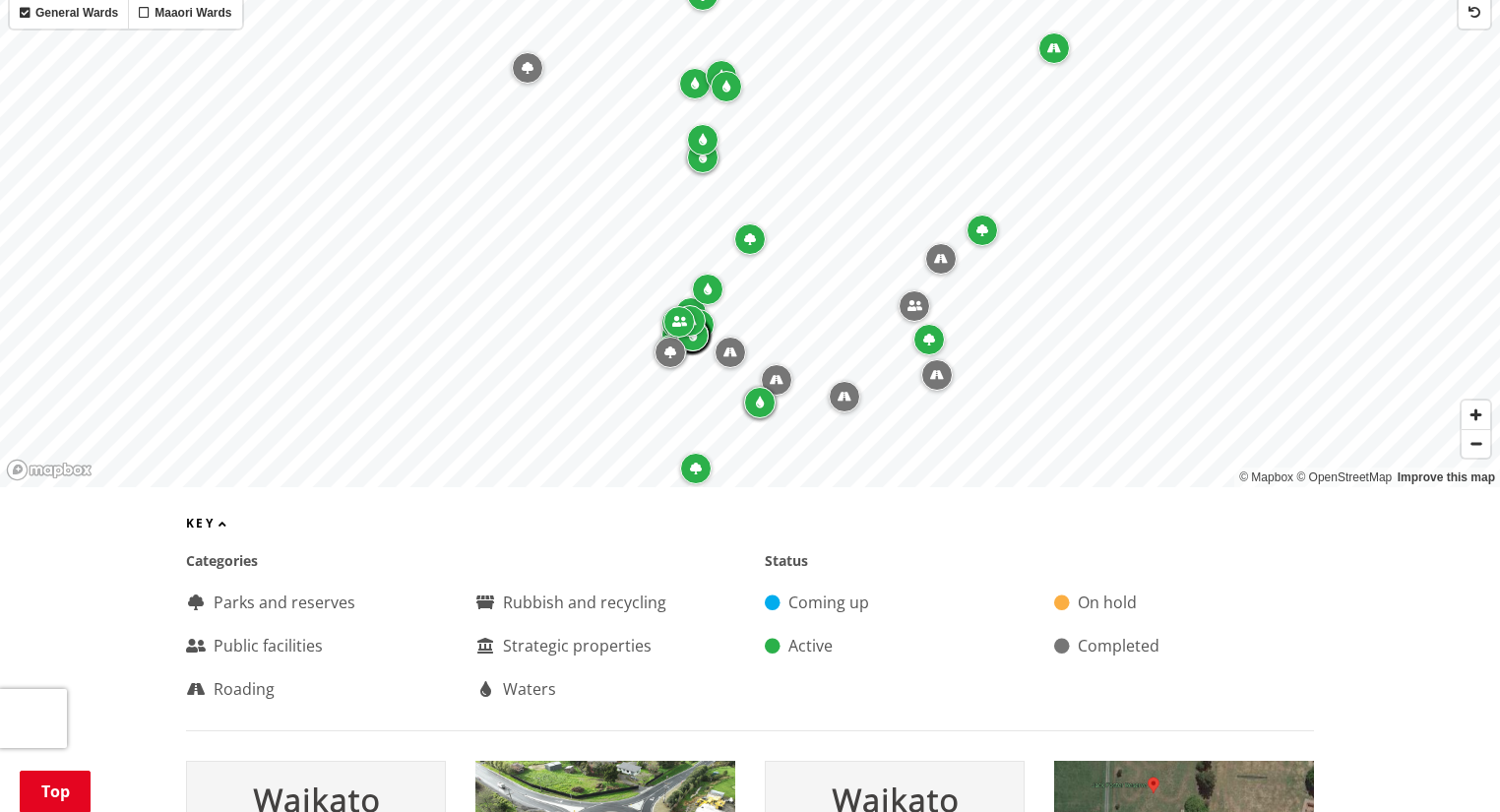 click at bounding box center [708, 289] 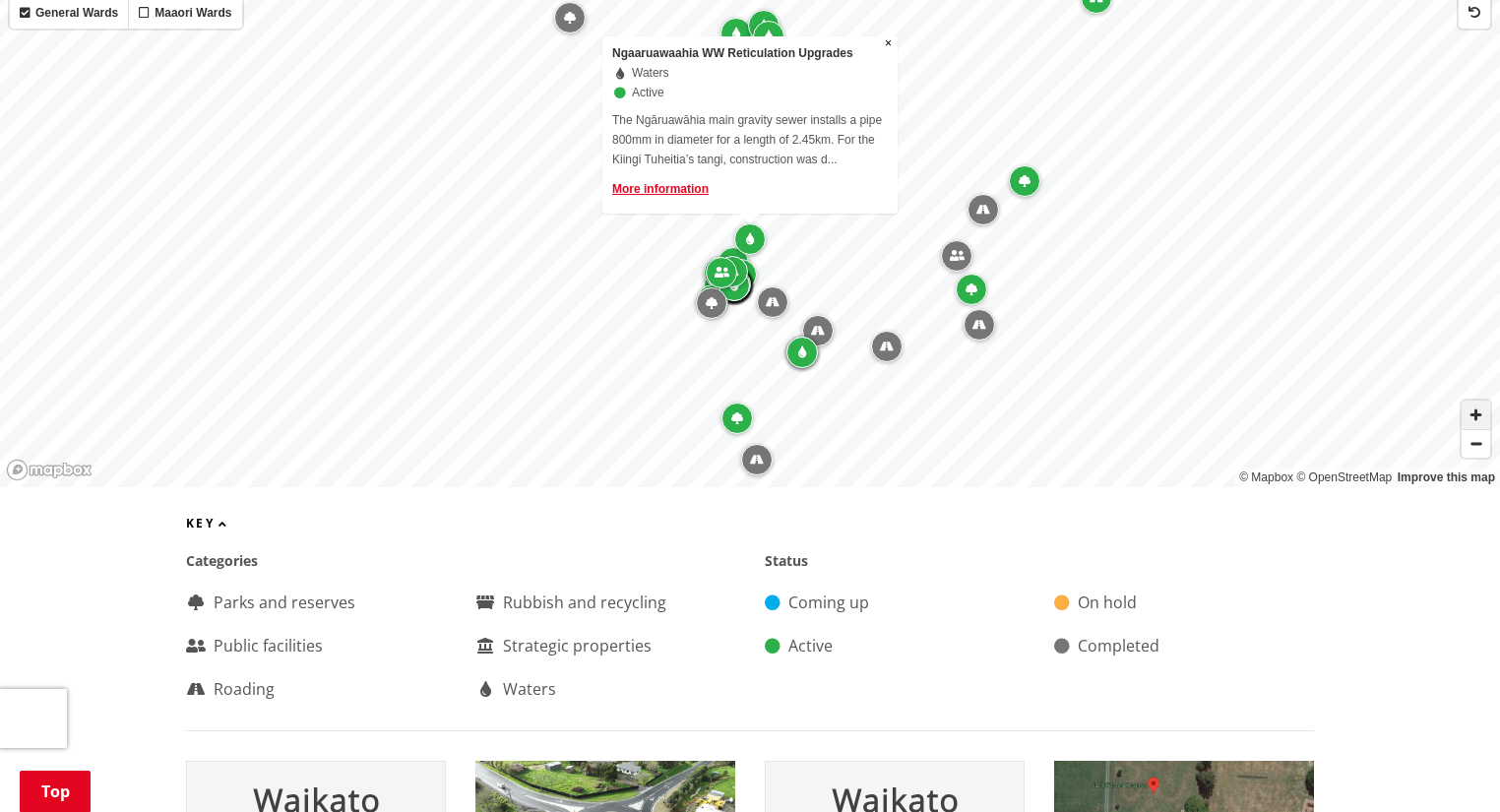 click at bounding box center (1475, 414) 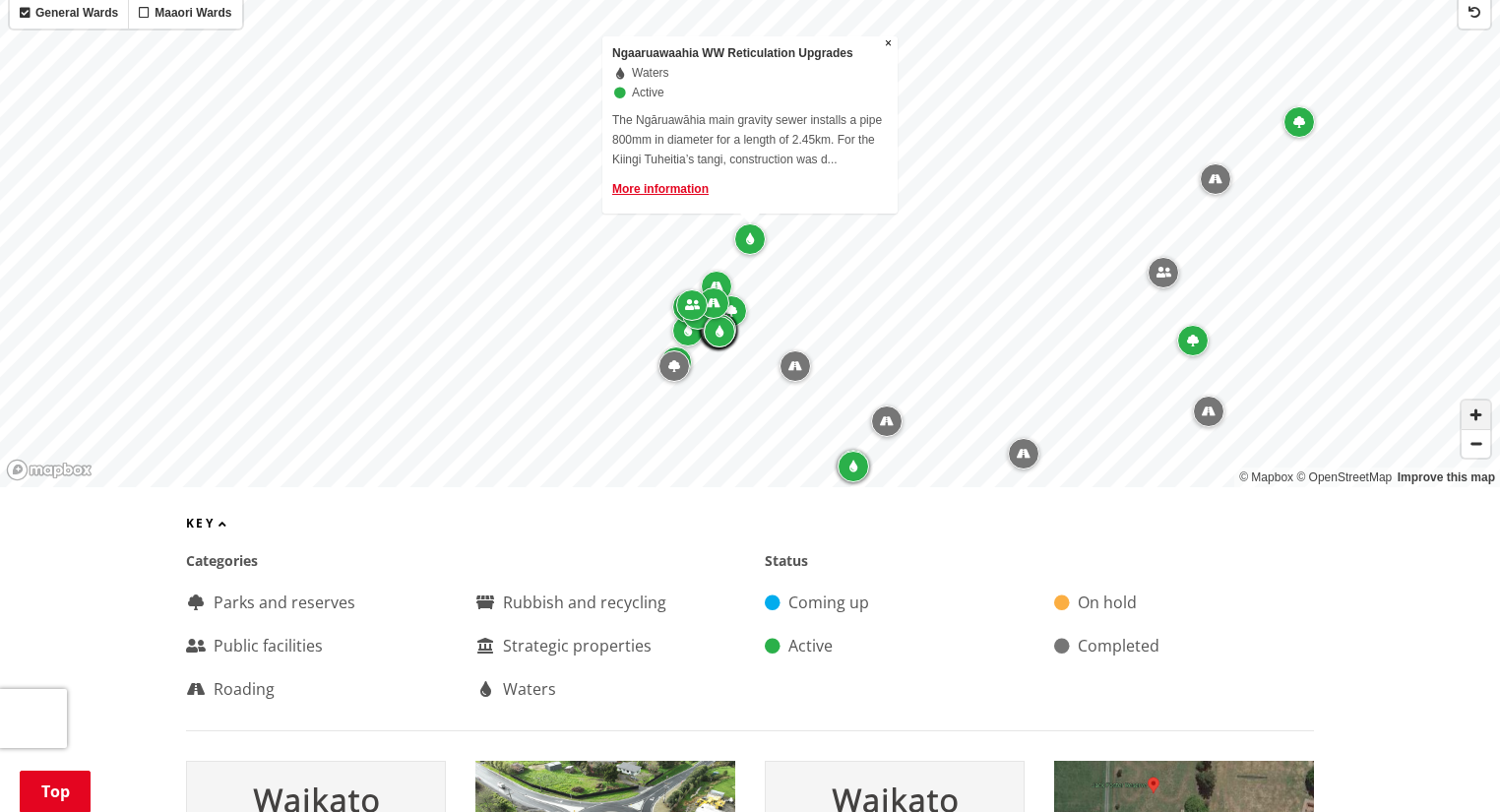 click at bounding box center (1475, 414) 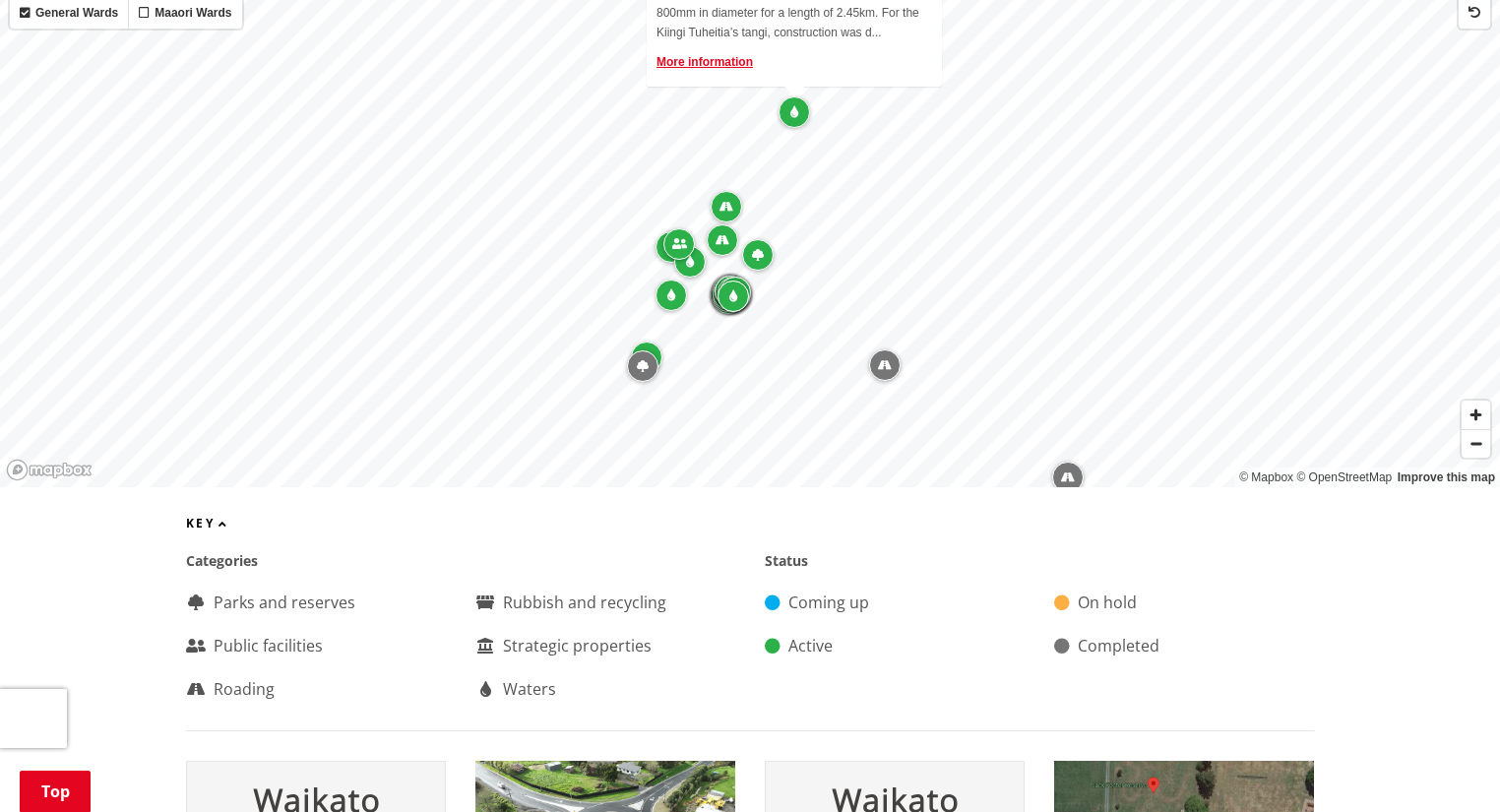 click at bounding box center [726, 207] 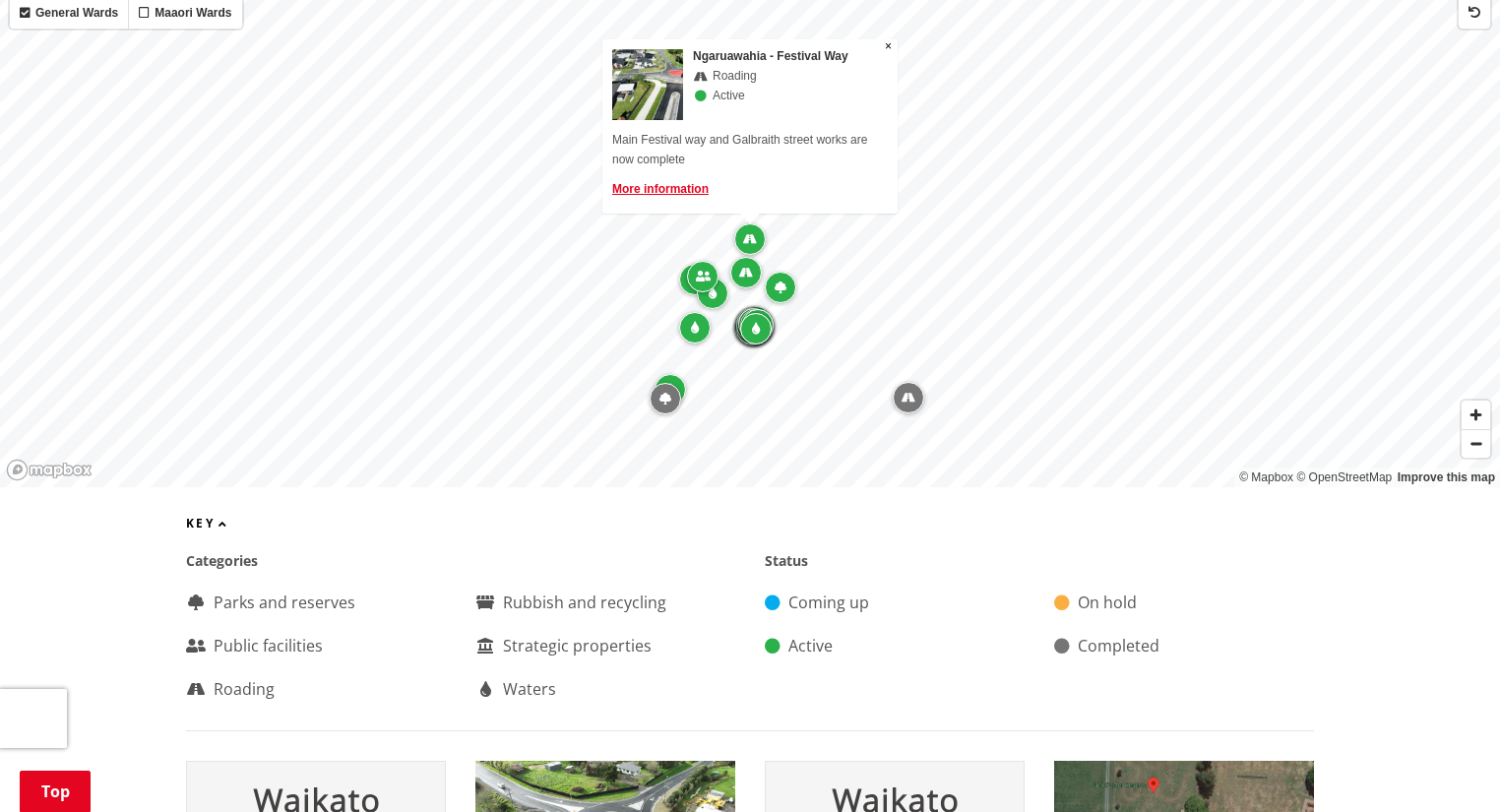 click at bounding box center (746, 273) 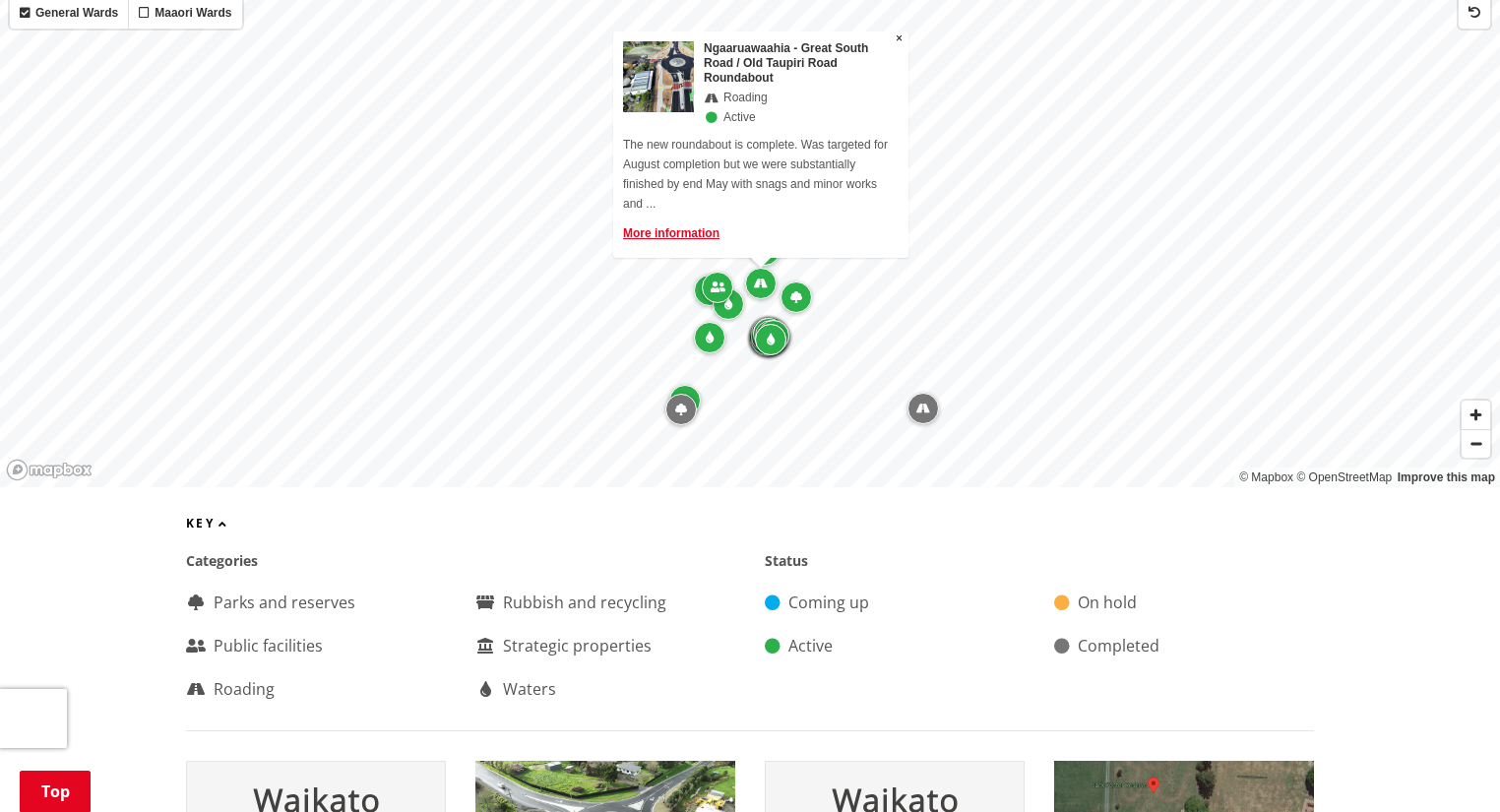 click at bounding box center (796, 297) 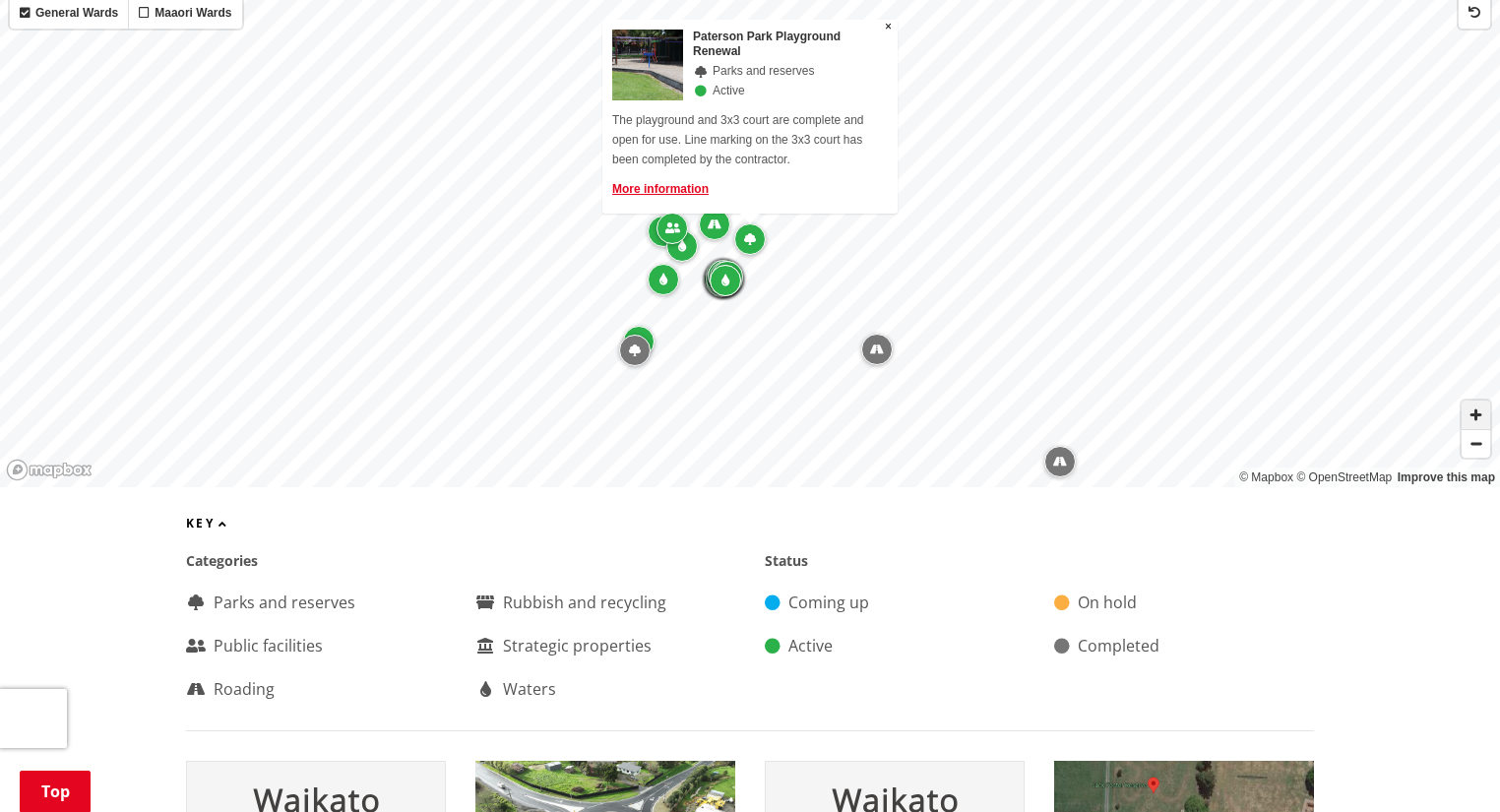 click at bounding box center [1475, 414] 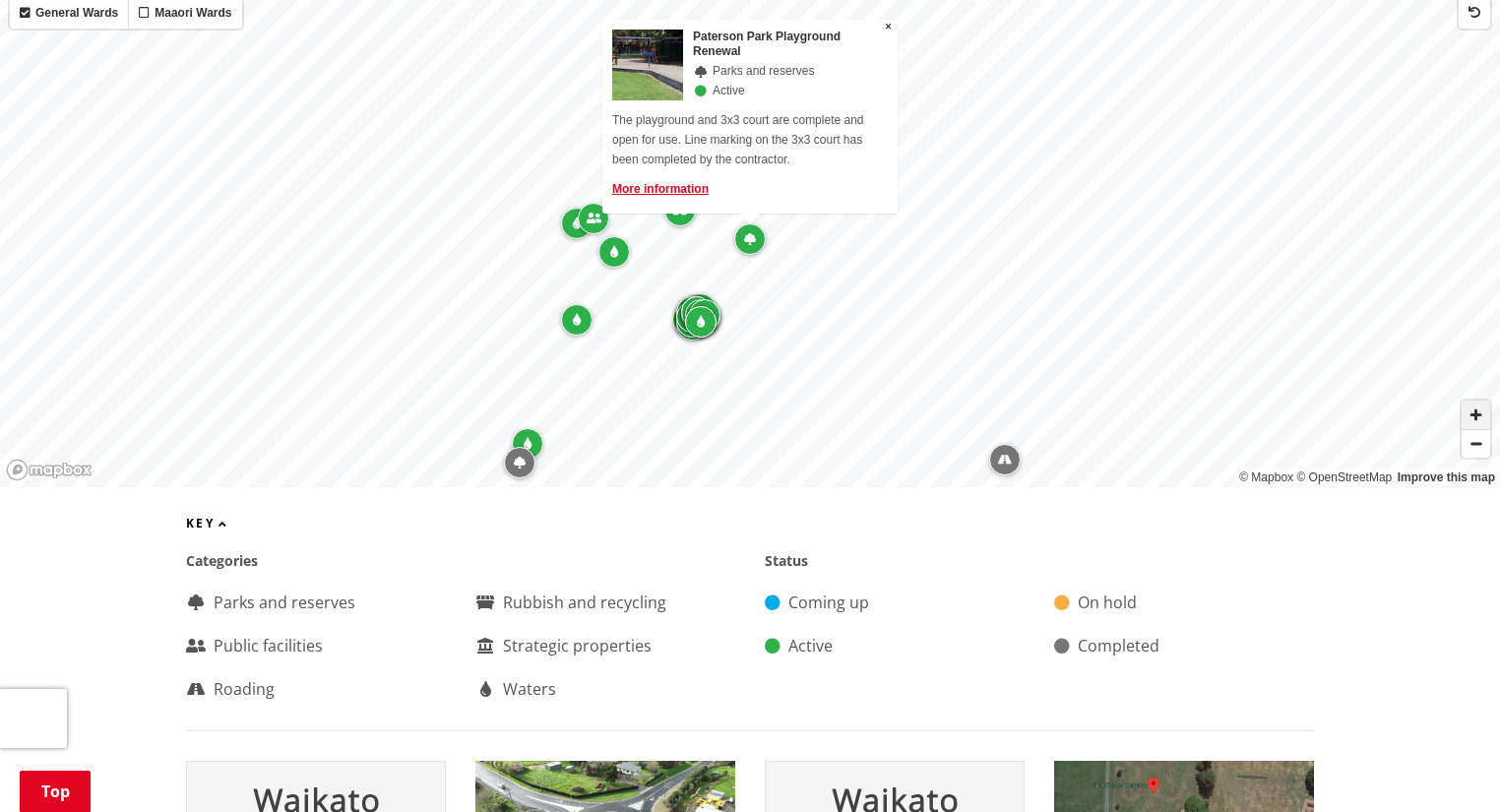 click at bounding box center [1475, 414] 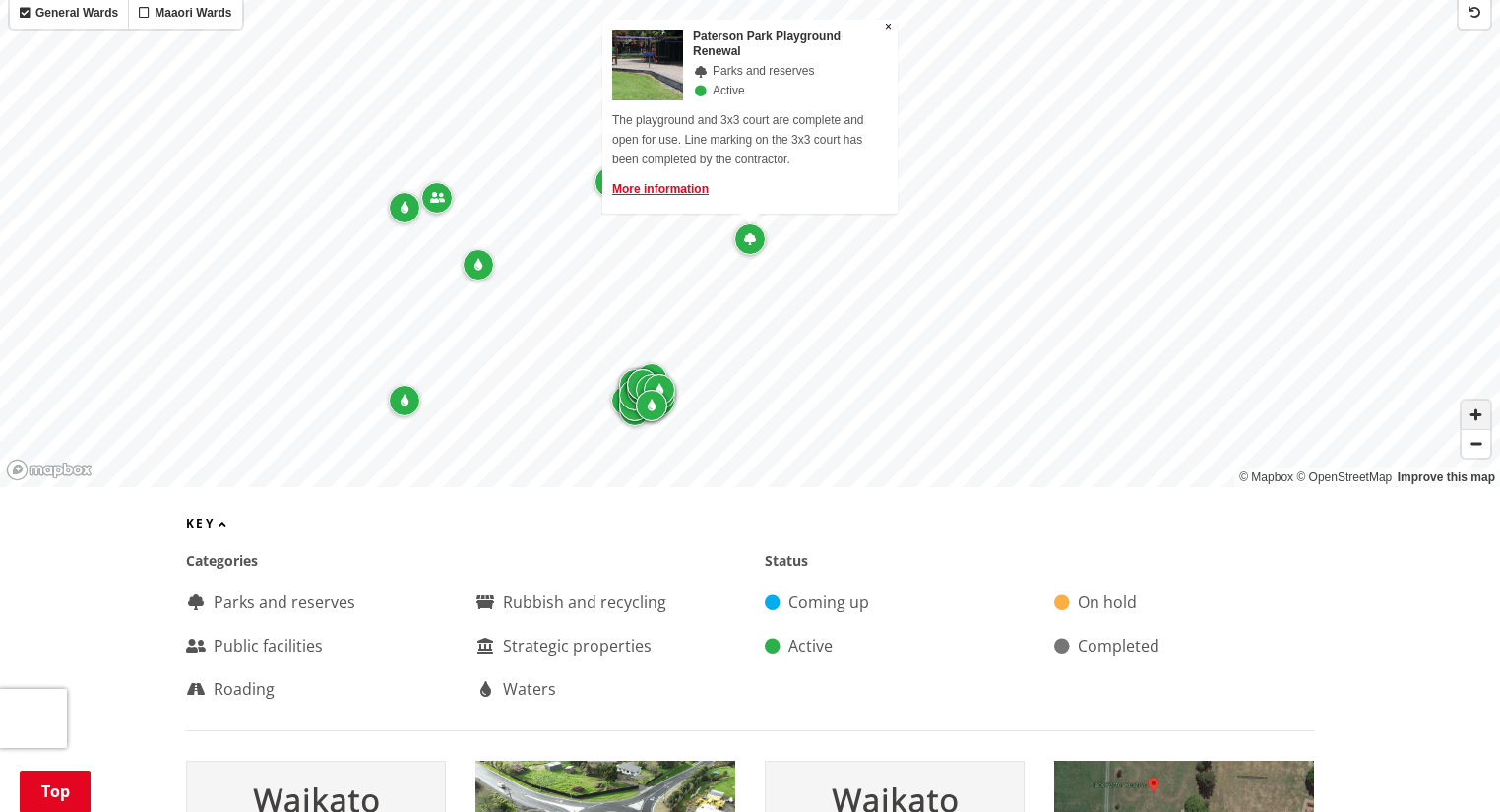 click at bounding box center [1475, 414] 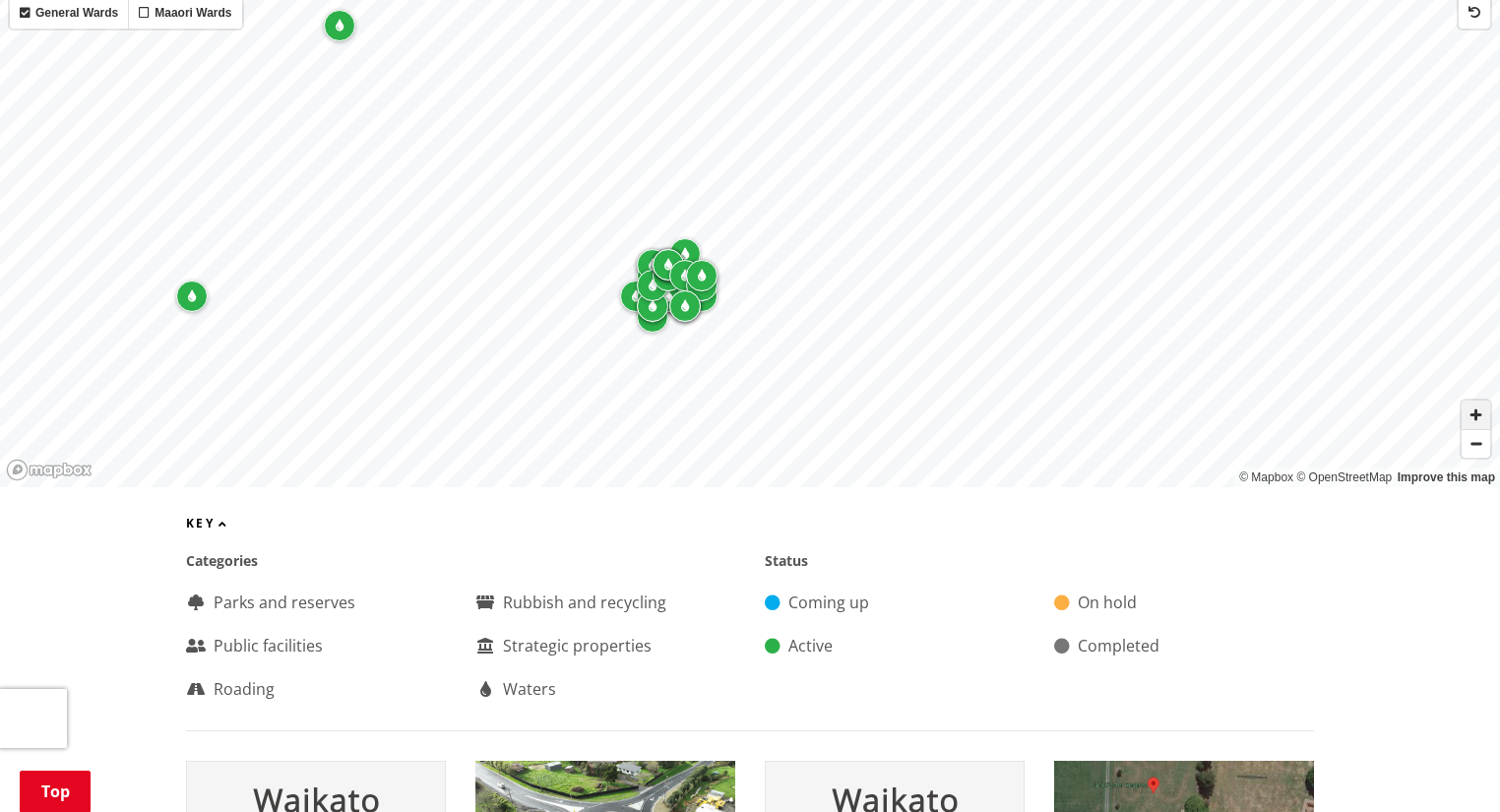 click at bounding box center [1475, 414] 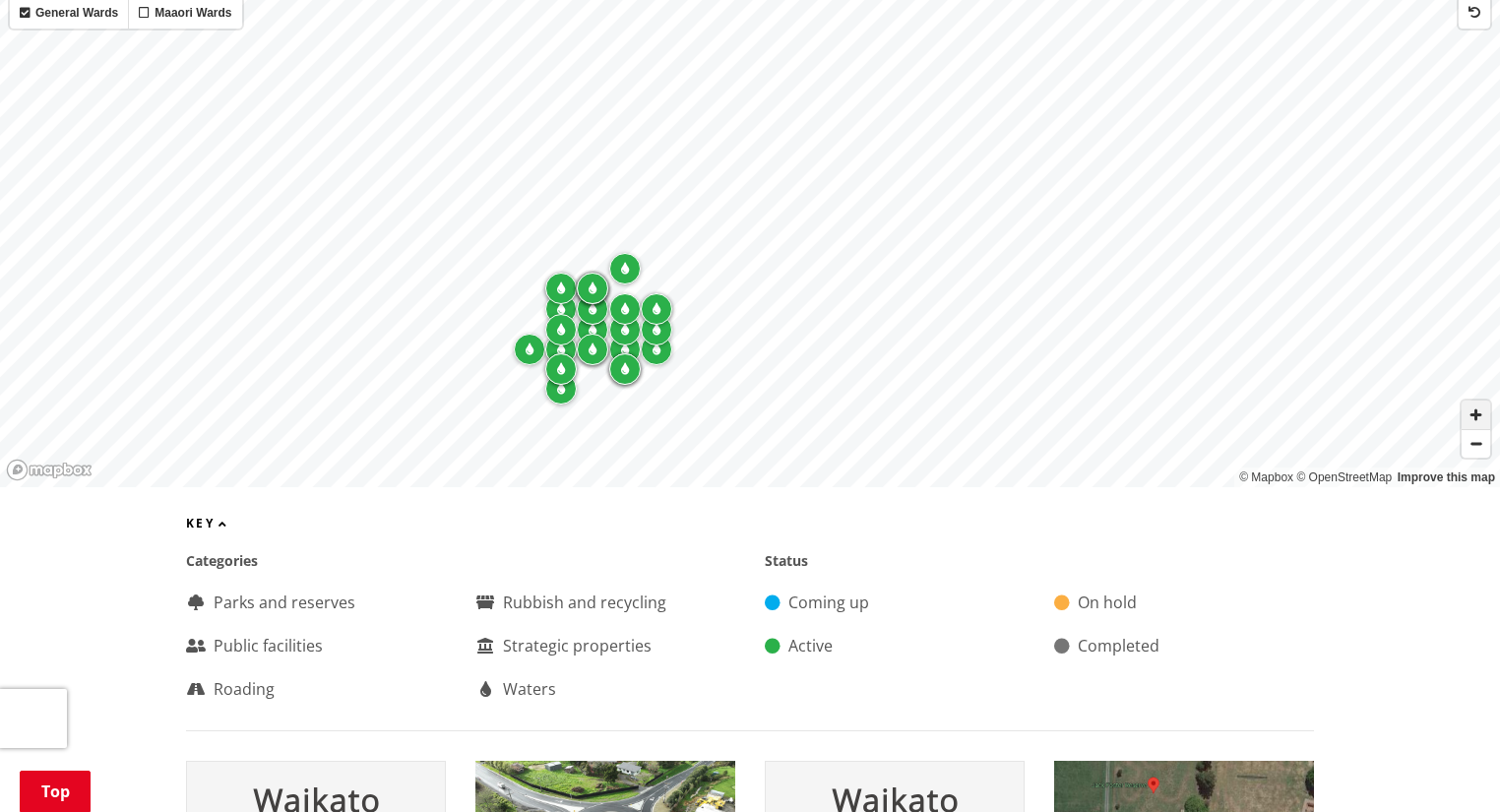 click at bounding box center (1475, 414) 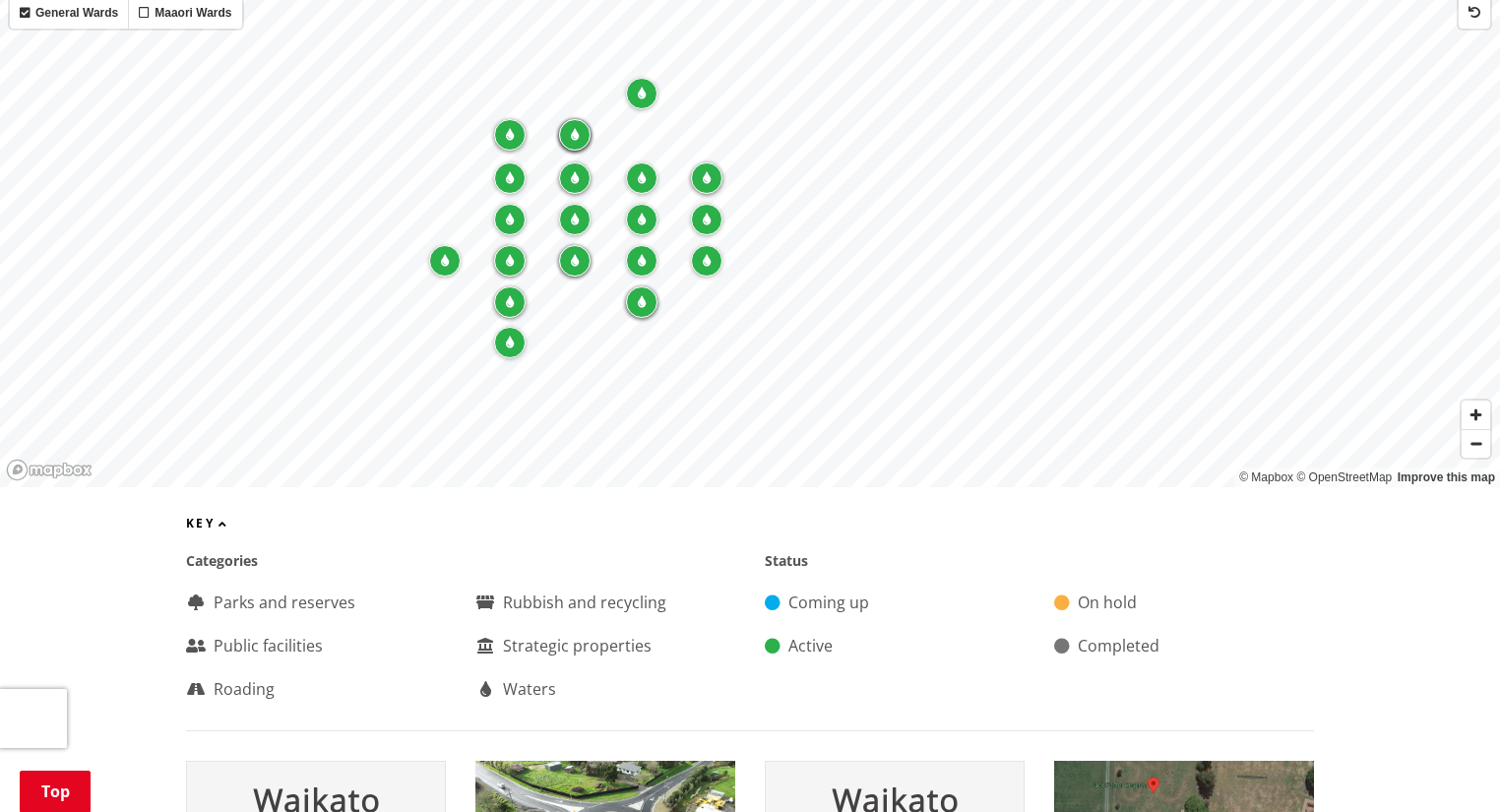 click at bounding box center (642, 94) 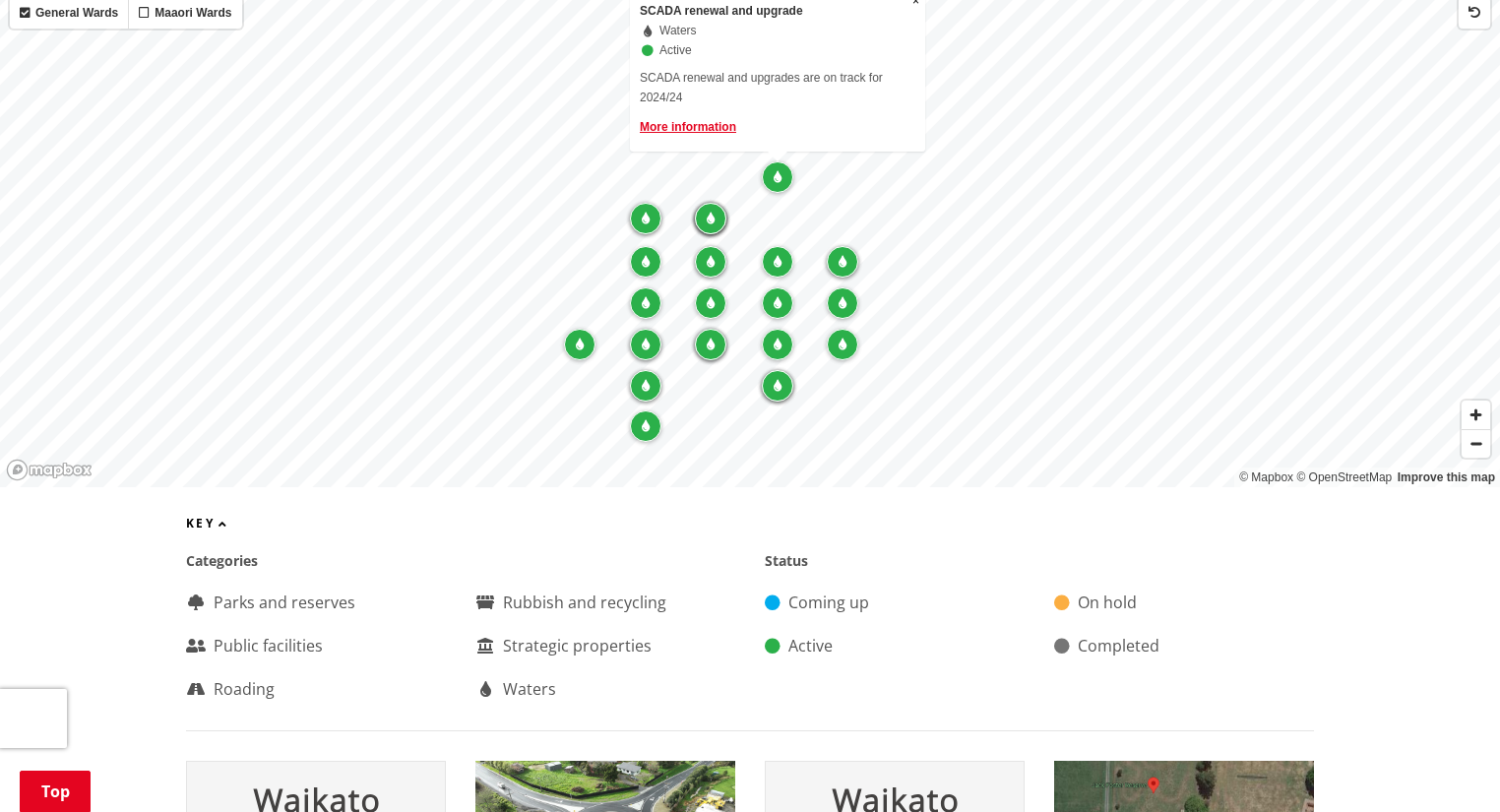 click at bounding box center (778, 262) 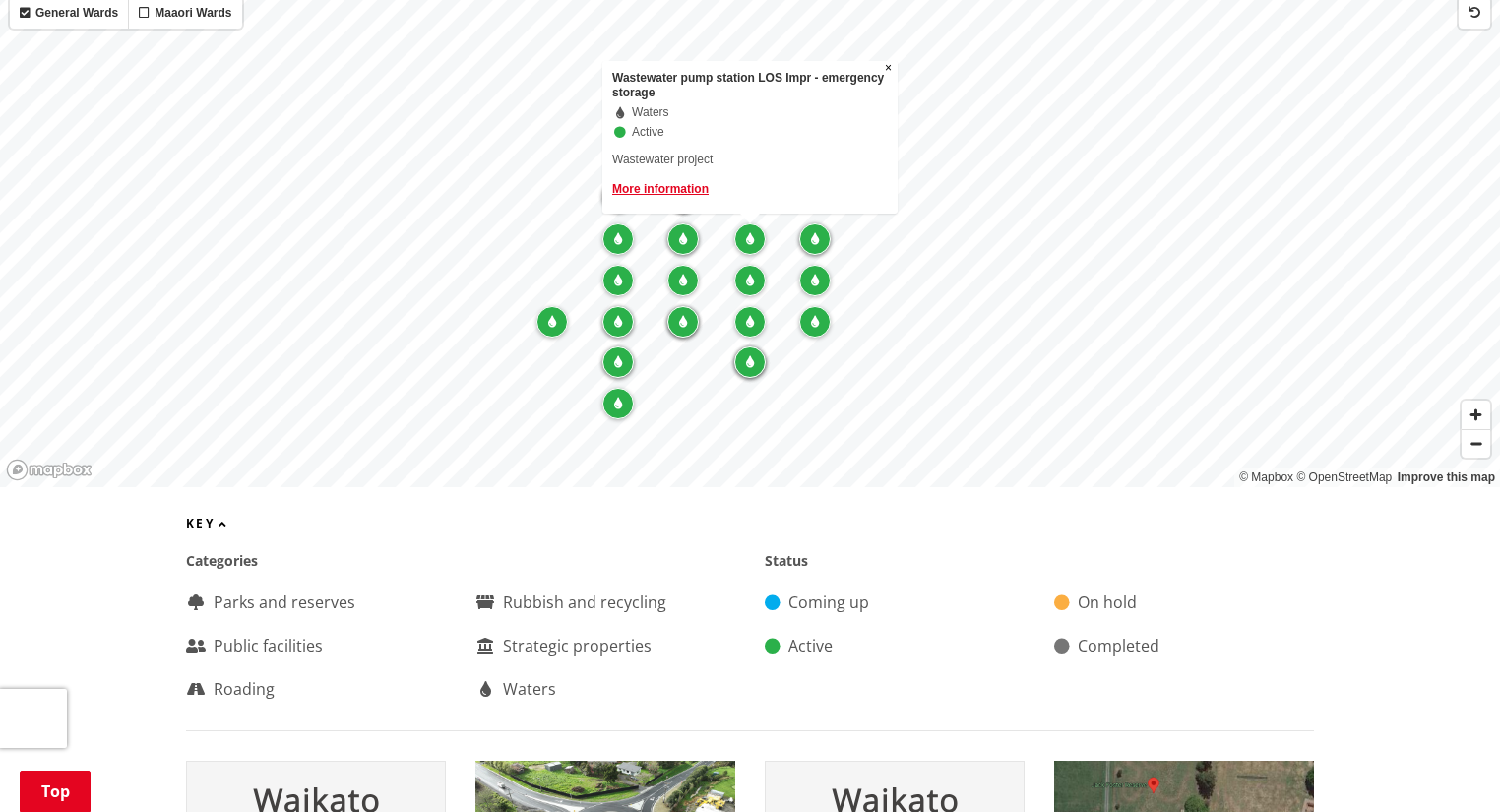 click at bounding box center [815, 239] 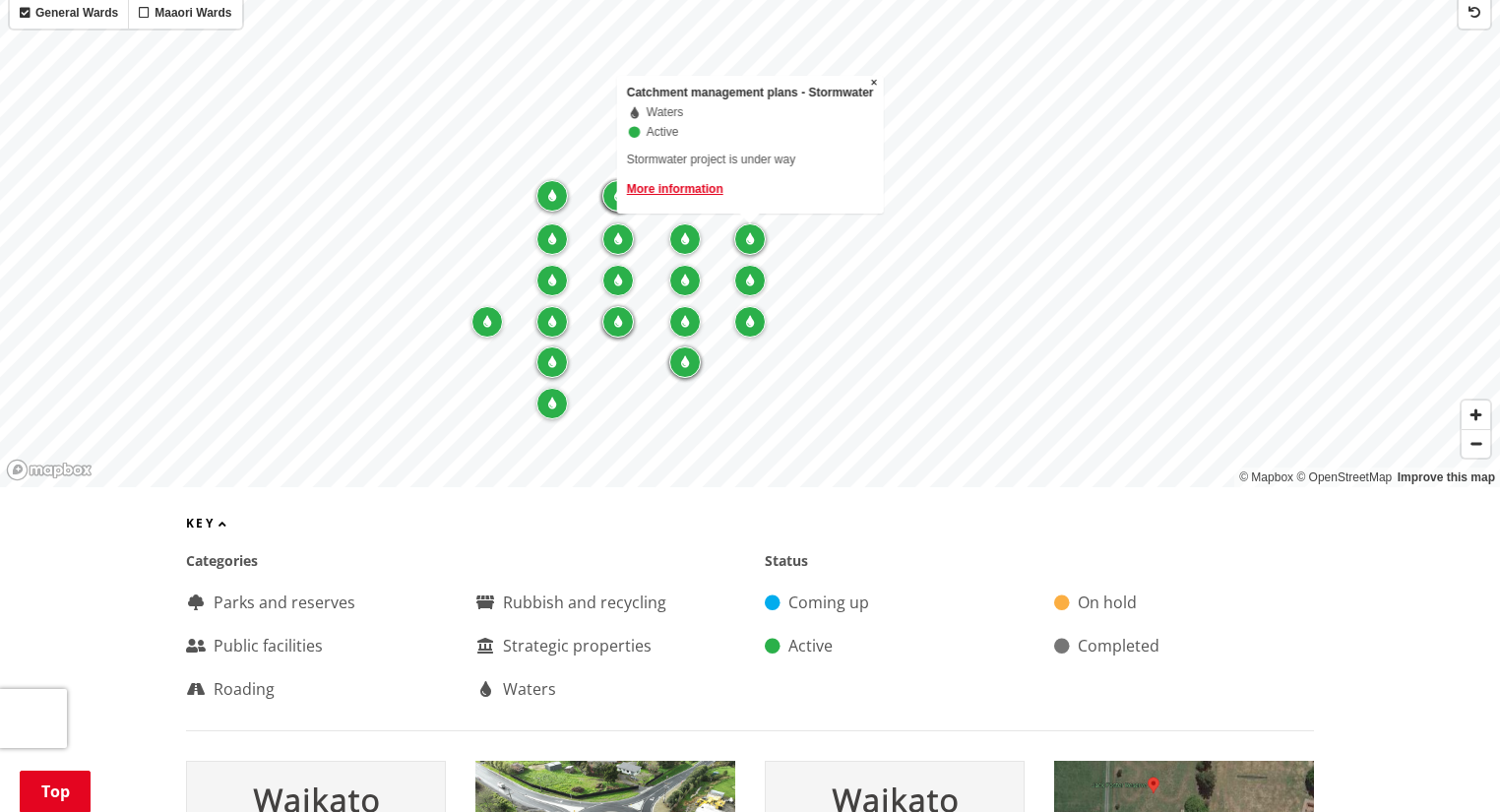 click at bounding box center [750, 281] 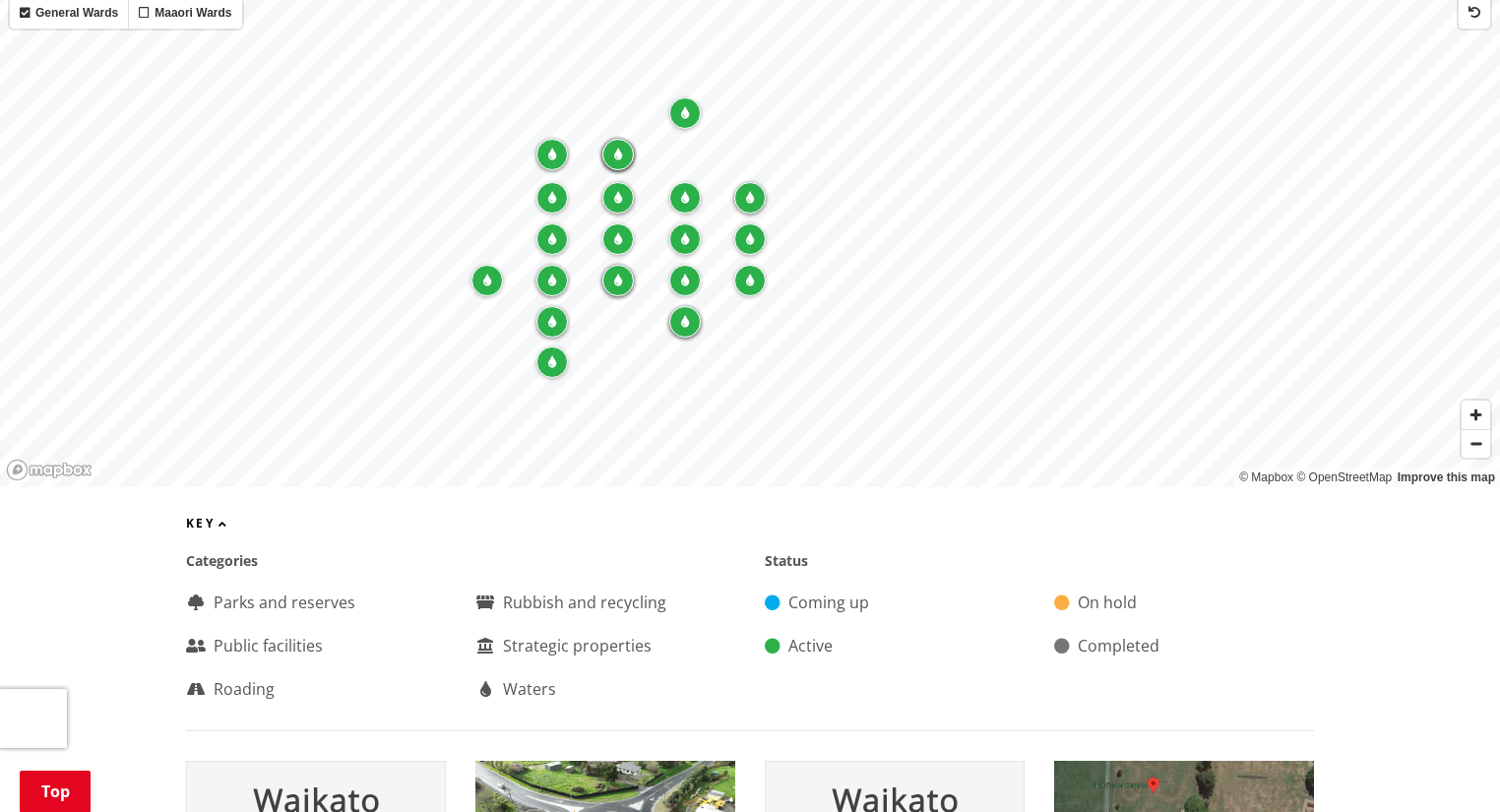 click at bounding box center (750, 281) 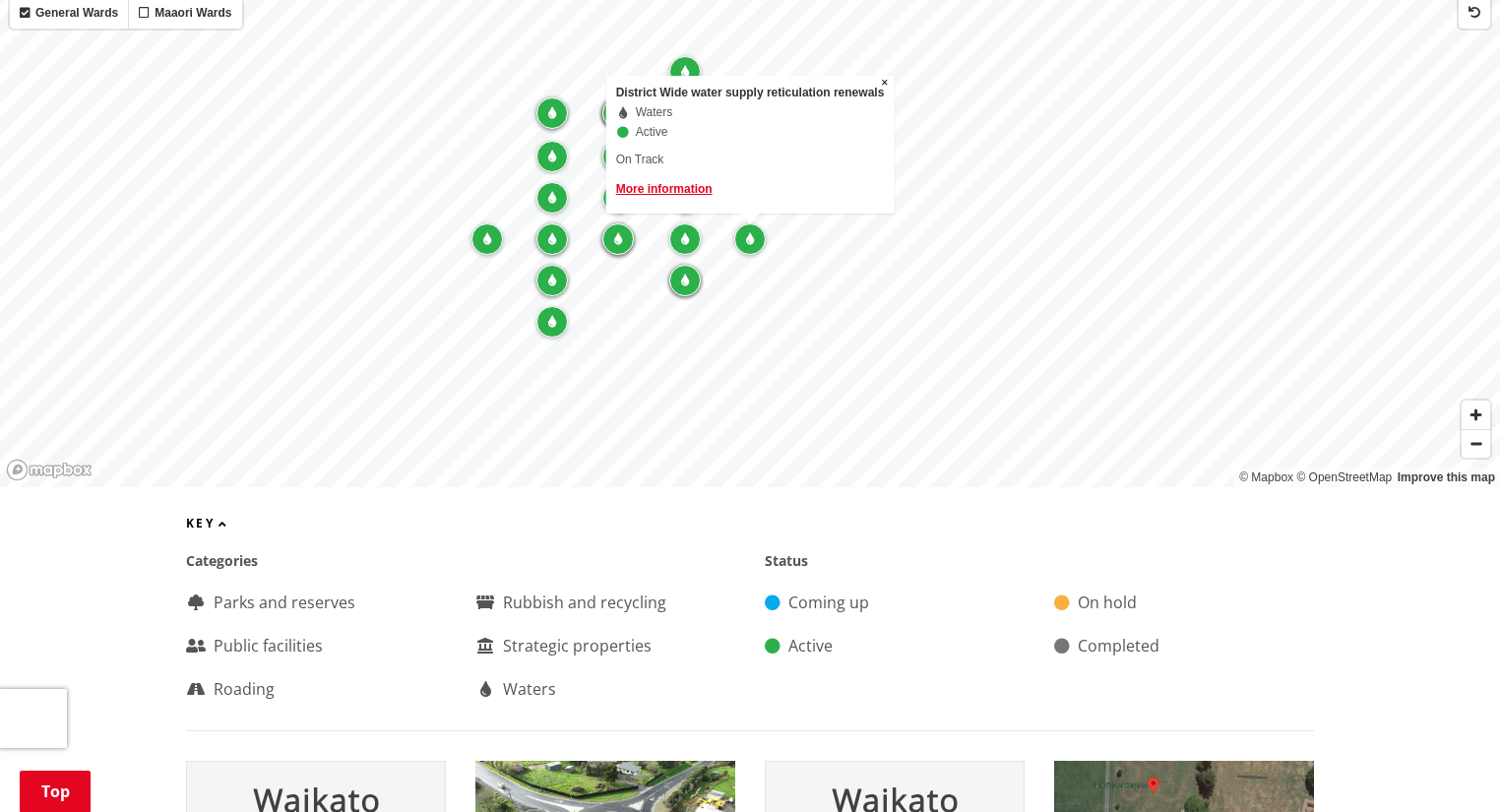 click at bounding box center (685, 281) 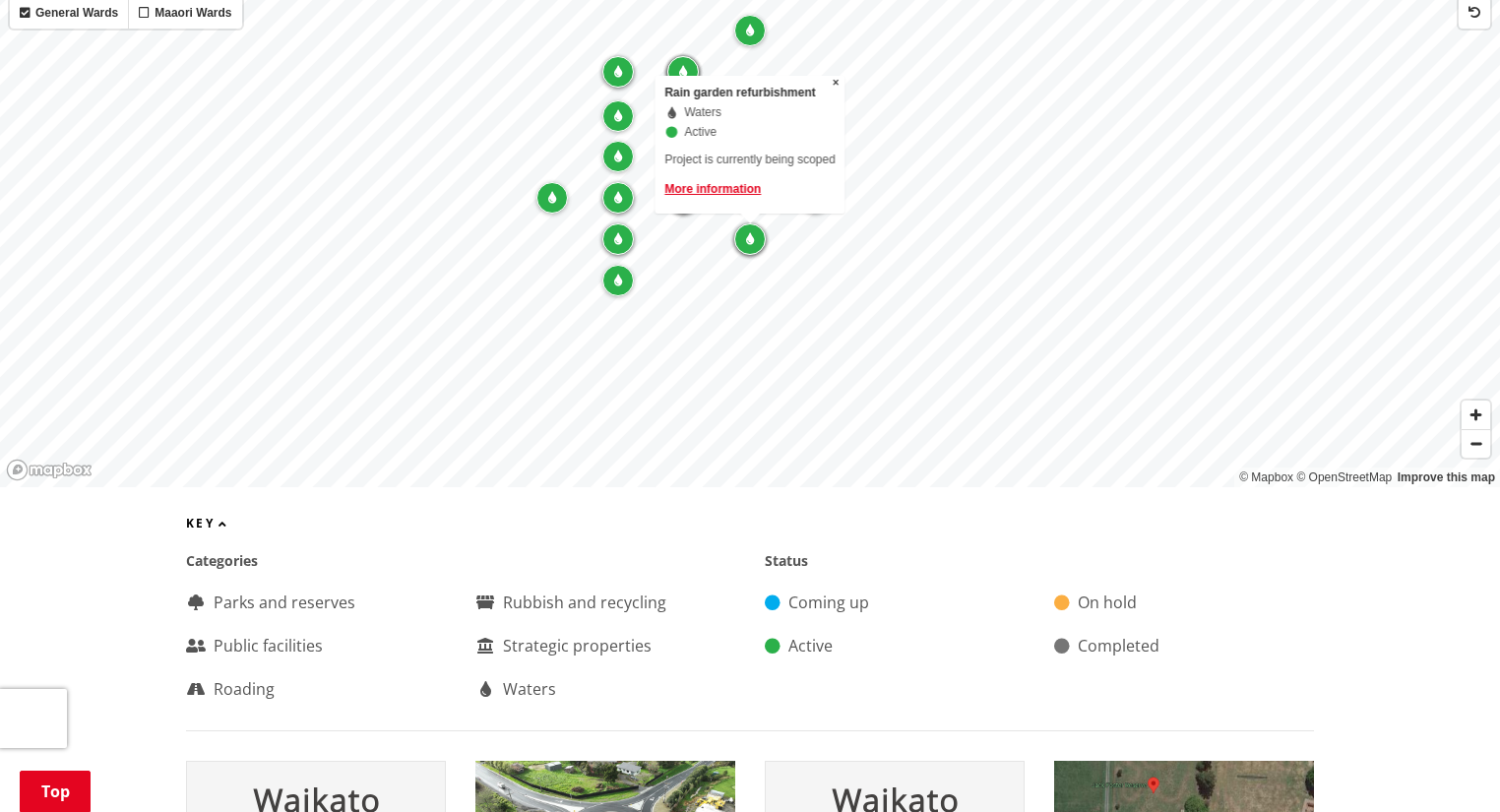 click at bounding box center [618, 72] 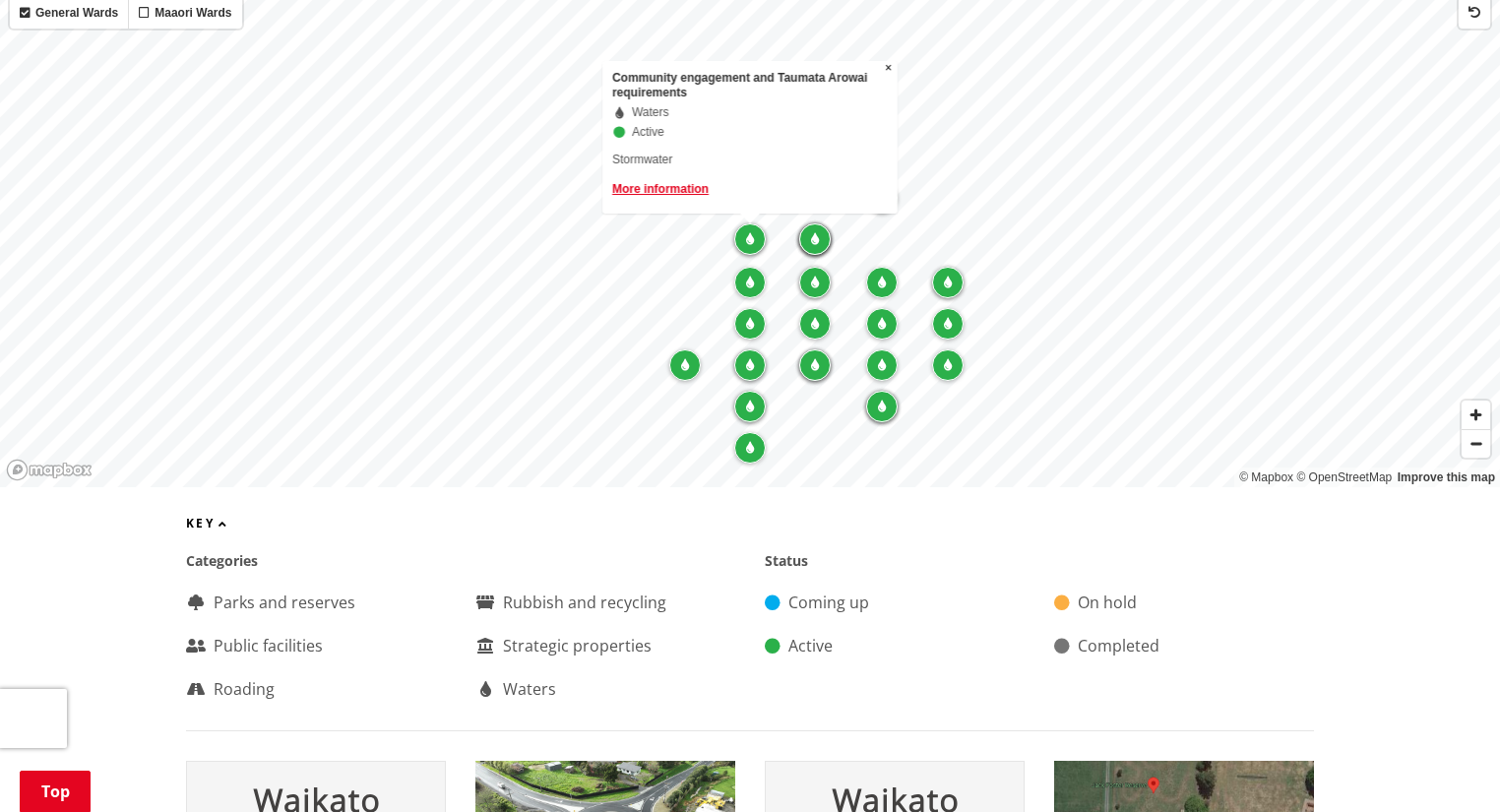 click at bounding box center (882, 324) 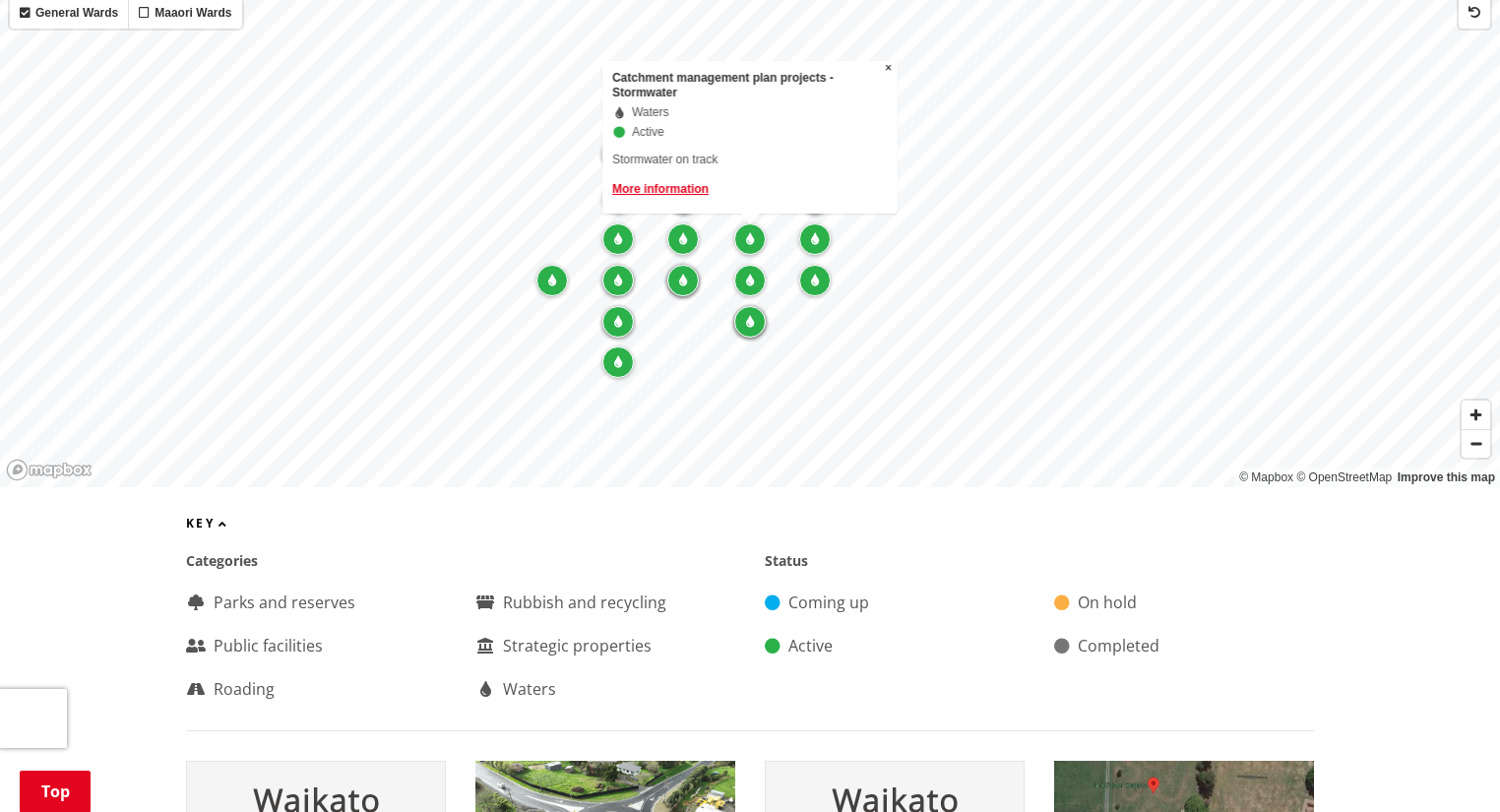 click at bounding box center (552, 281) 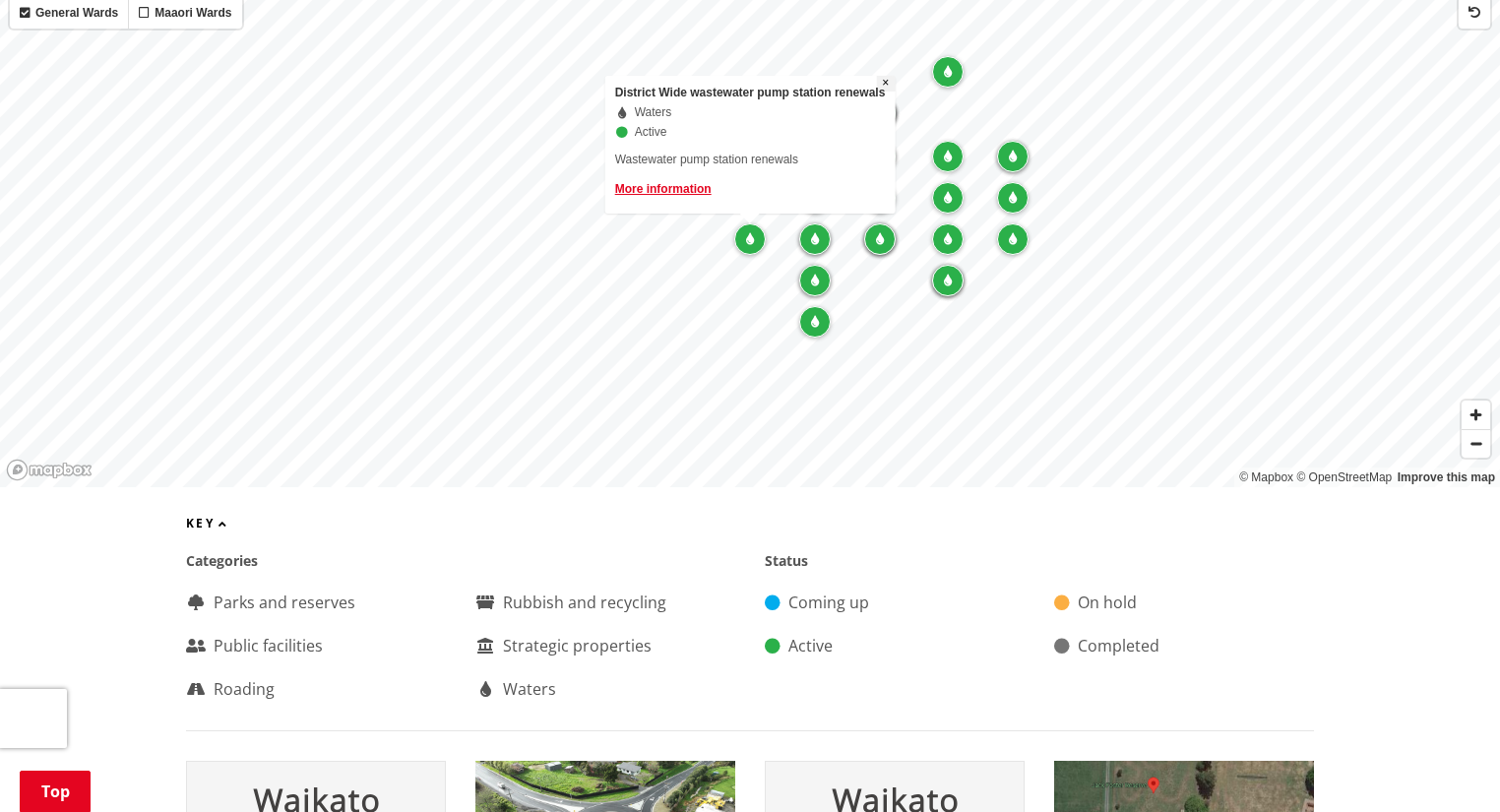 click on "×" at bounding box center [885, 83] 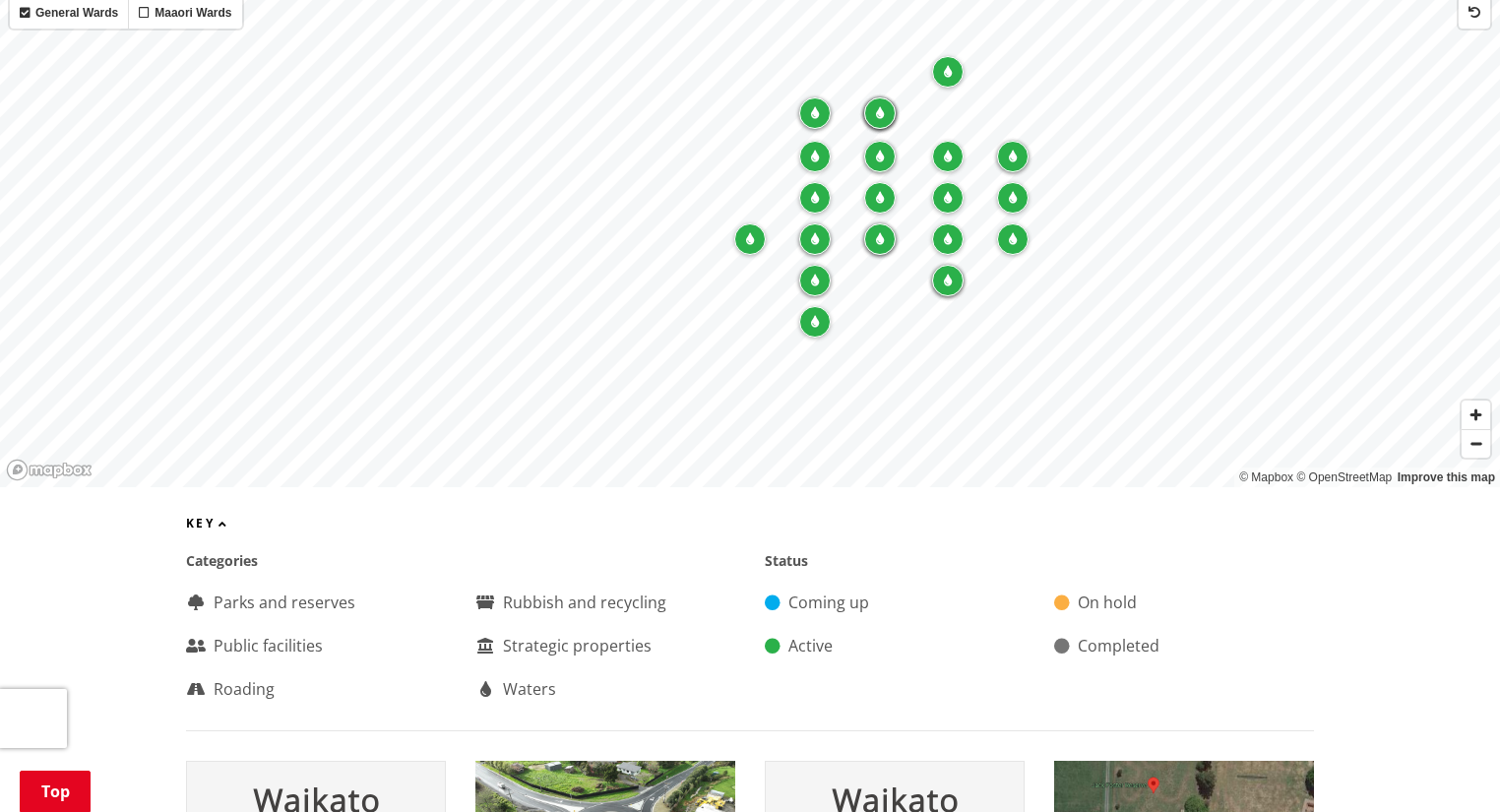 click at bounding box center [815, 156] 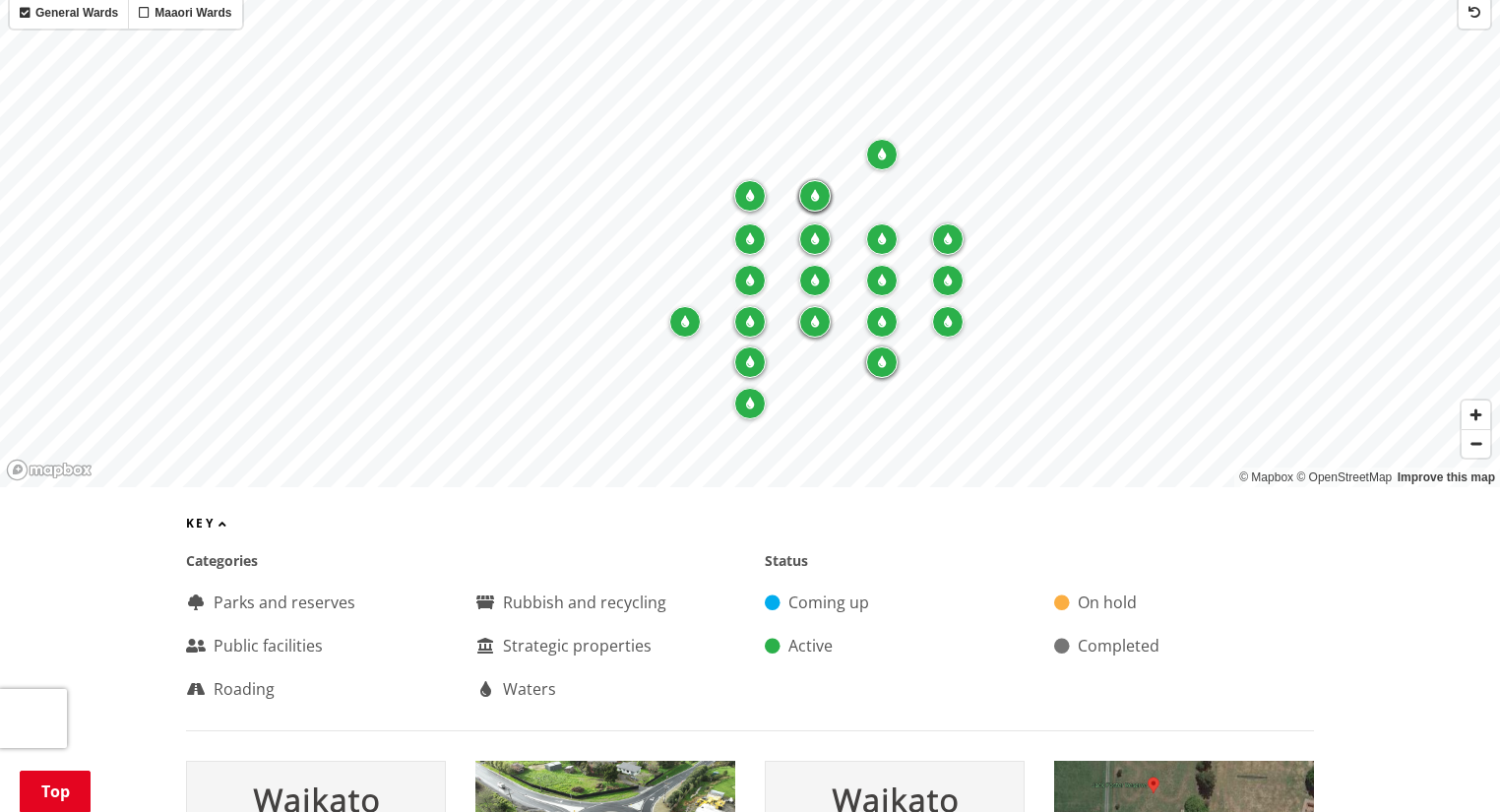 click at bounding box center (750, 281) 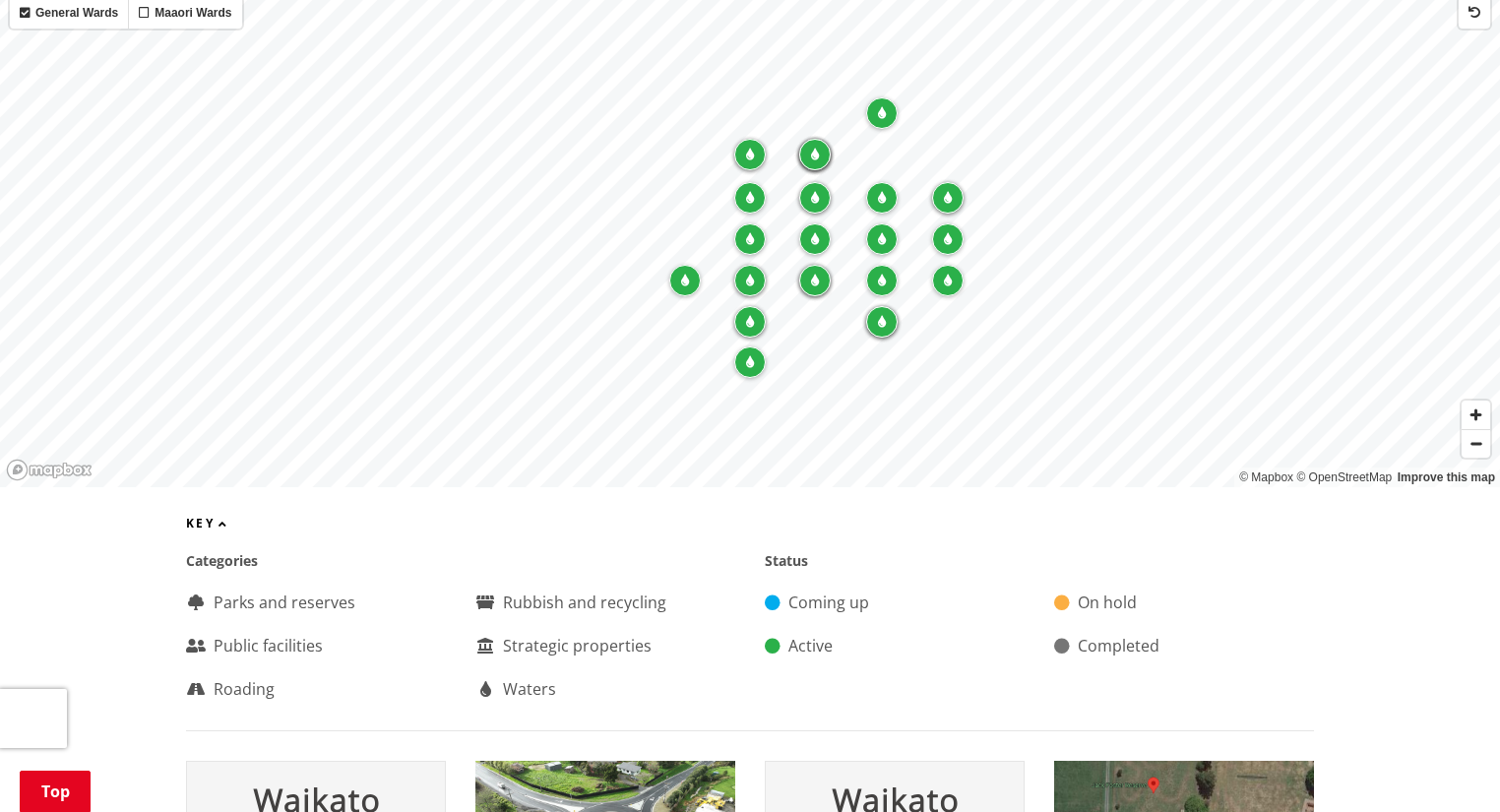 click at bounding box center (750, 281) 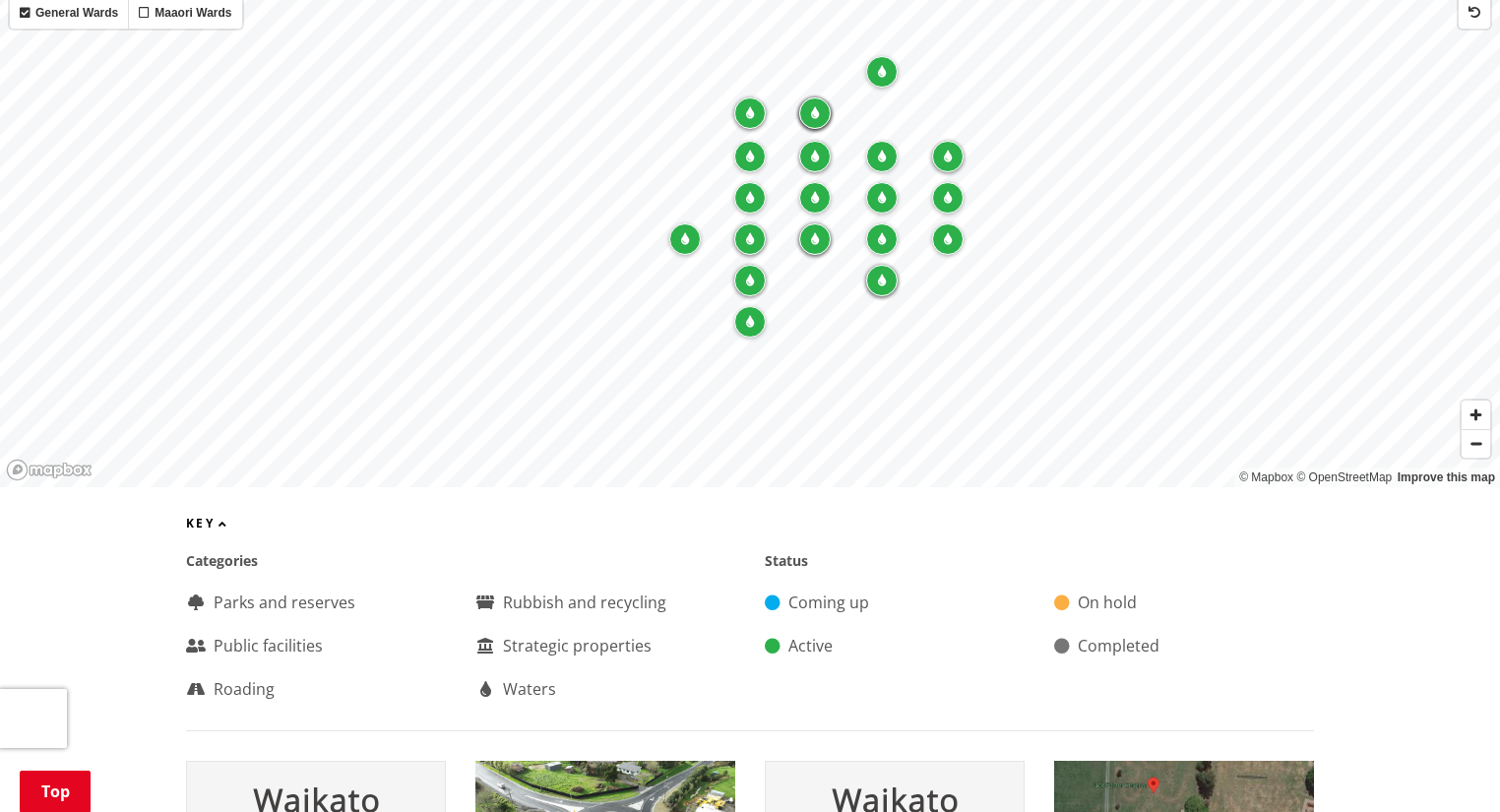 click at bounding box center (750, 281) 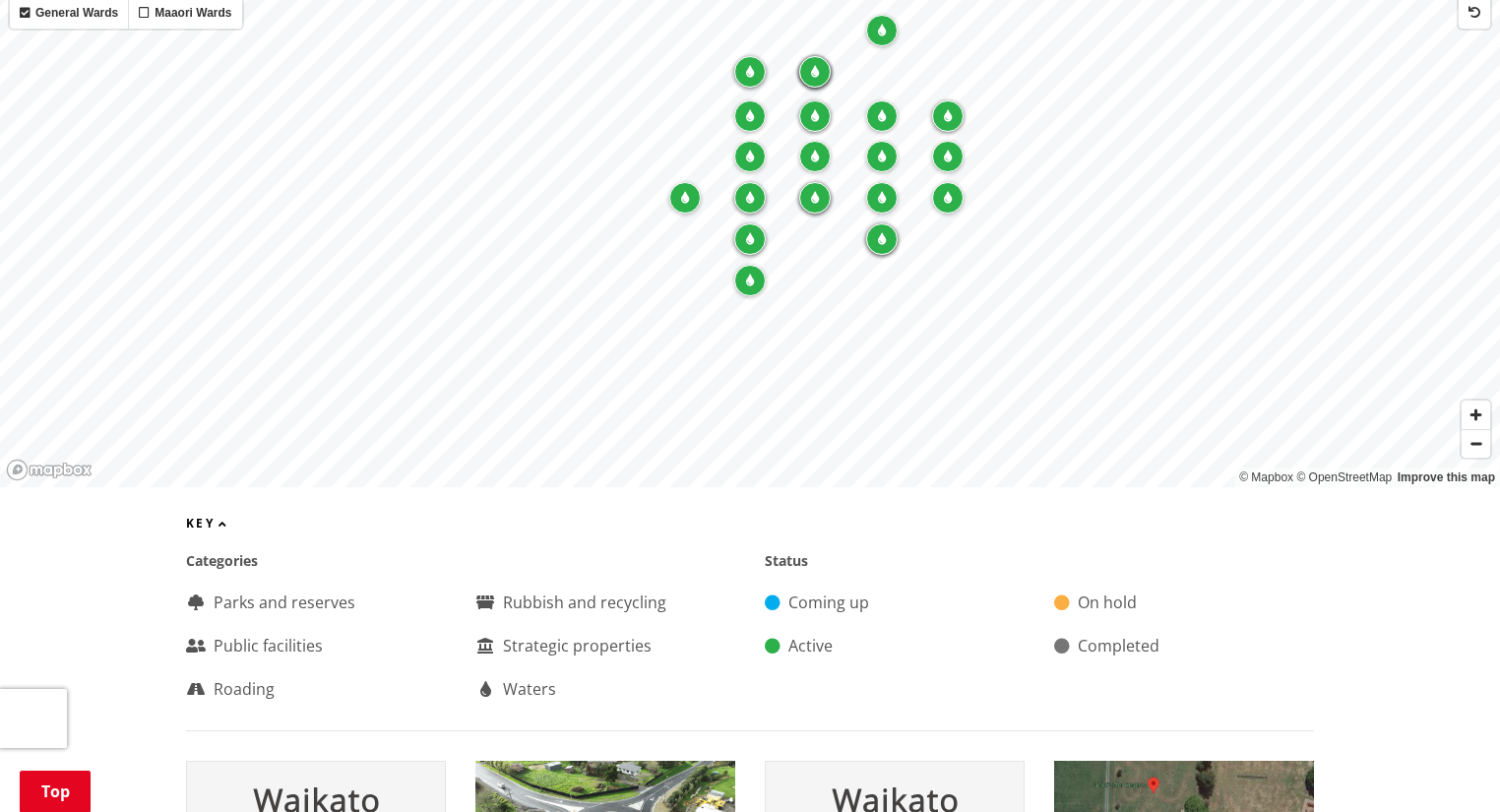 click at bounding box center (750, 281) 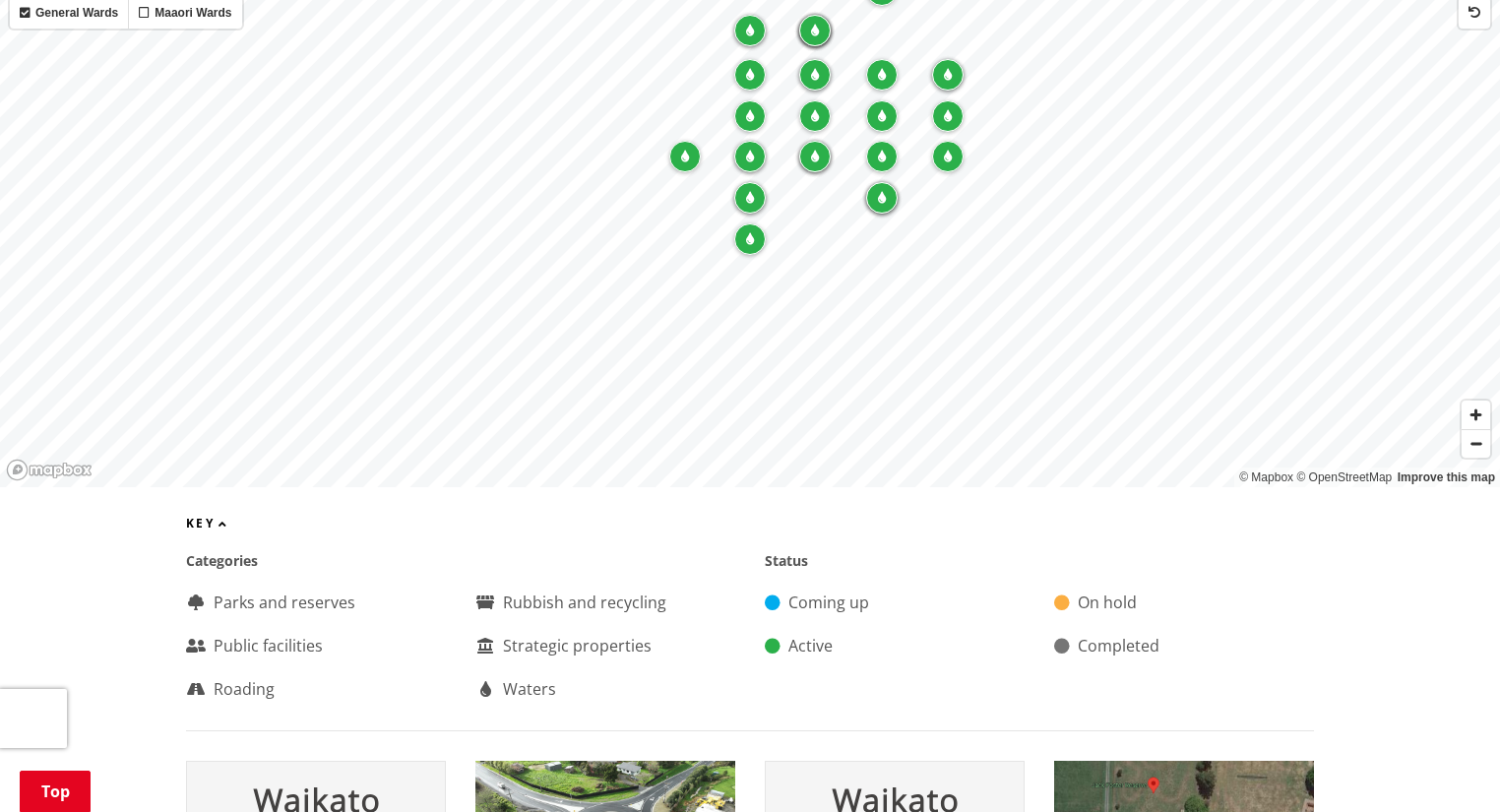 click at bounding box center [815, 156] 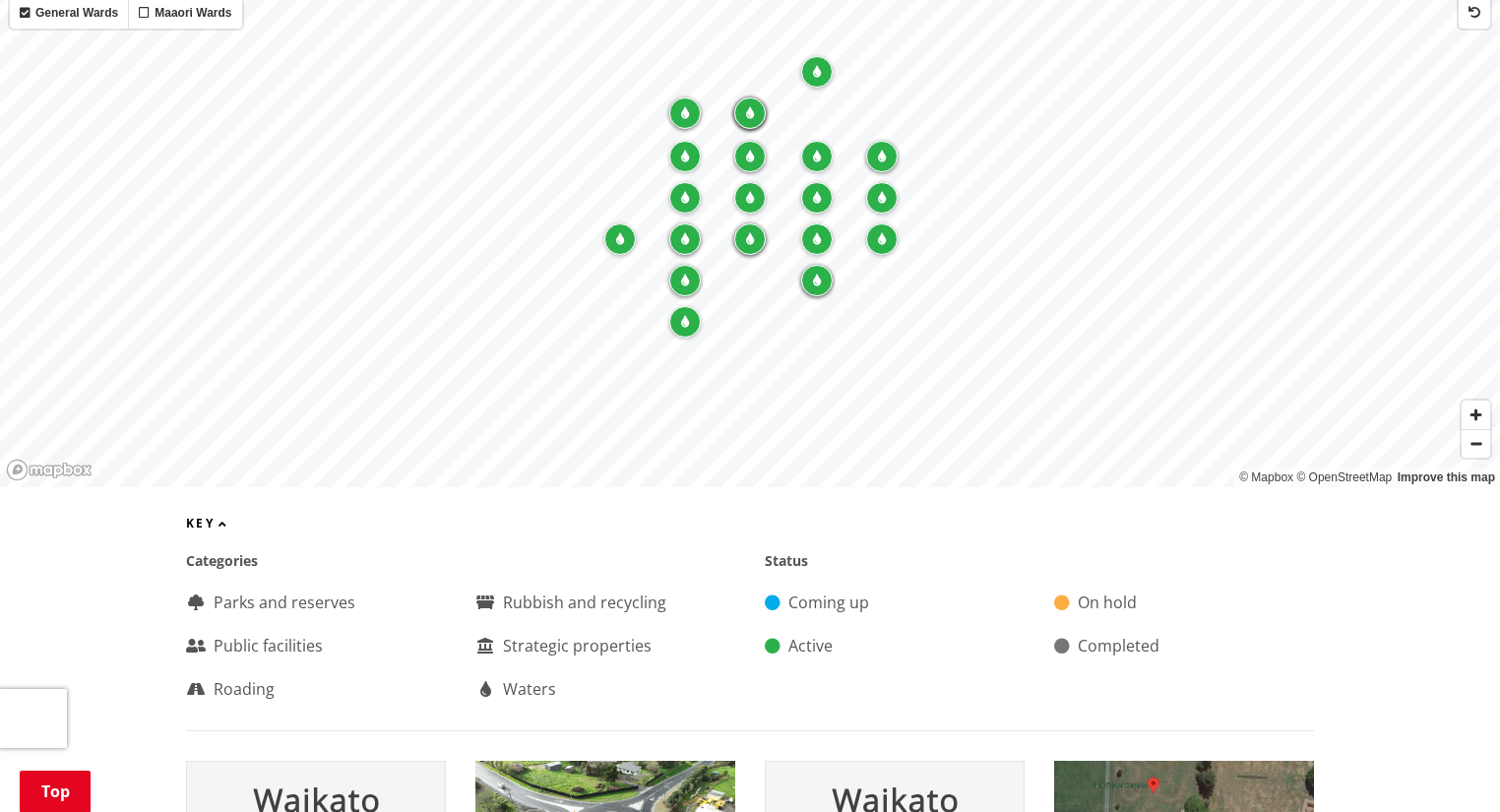 click at bounding box center [750, 198] 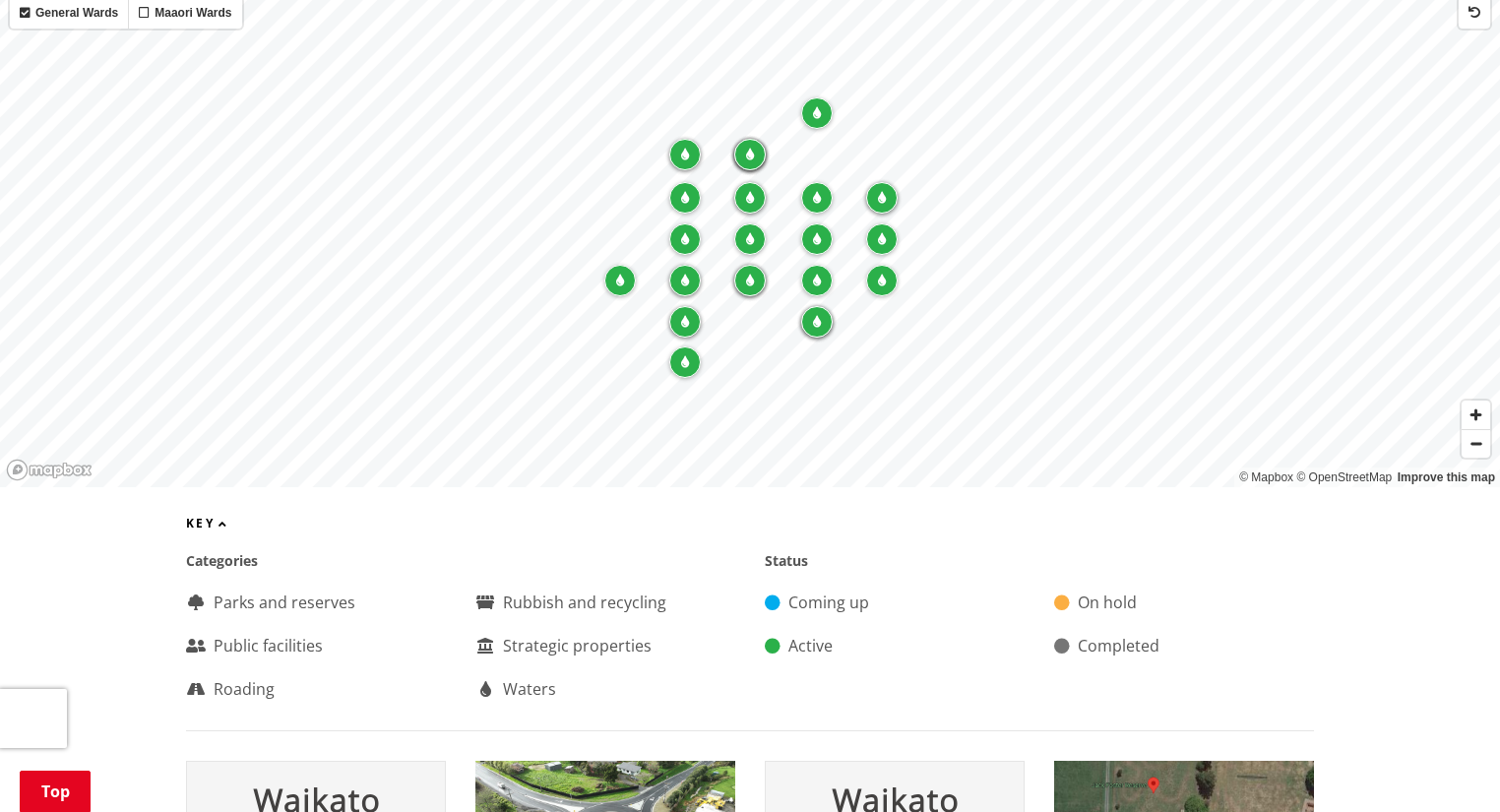 click at bounding box center [750, 198] 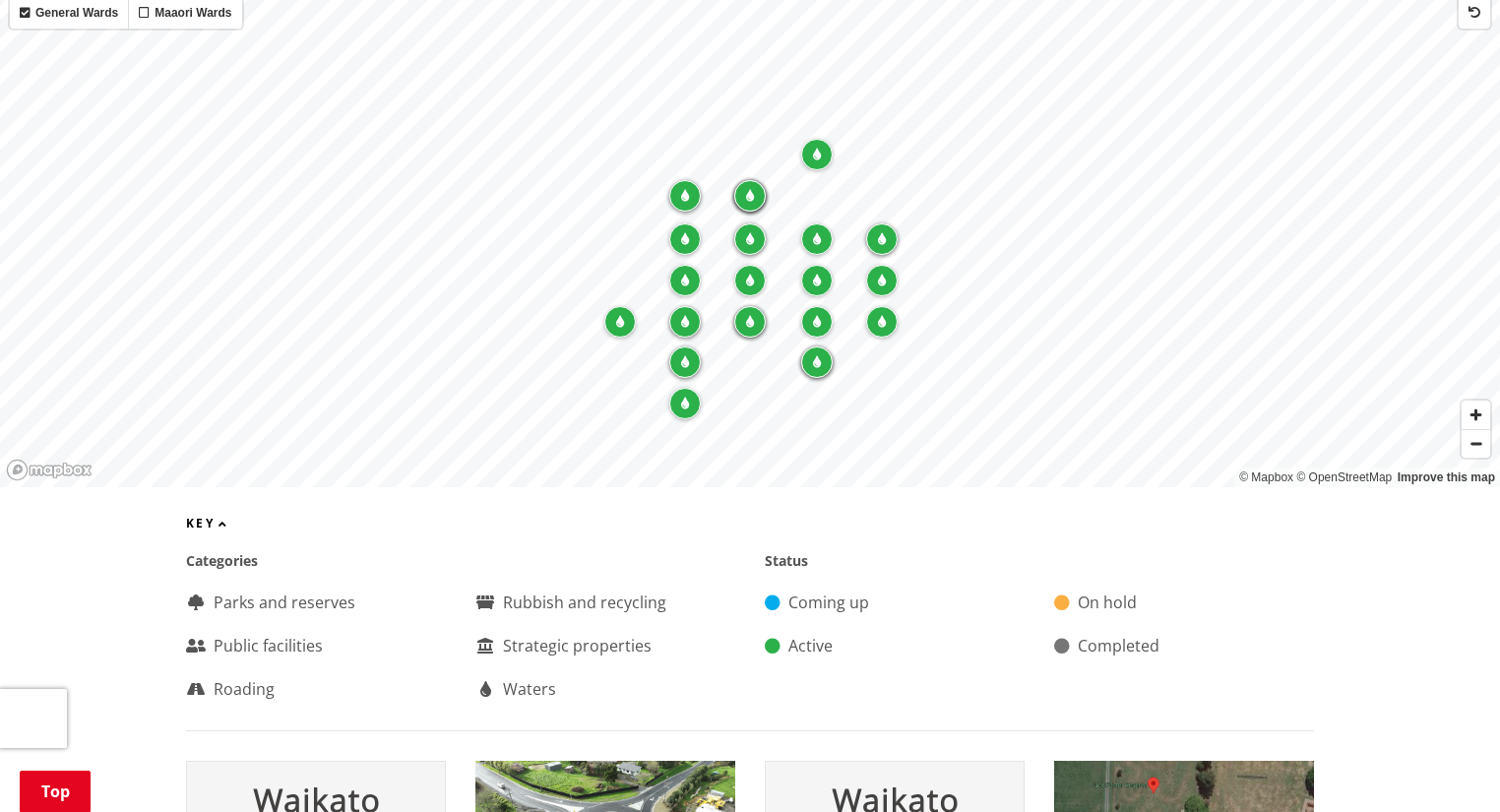 click at bounding box center (817, 362) 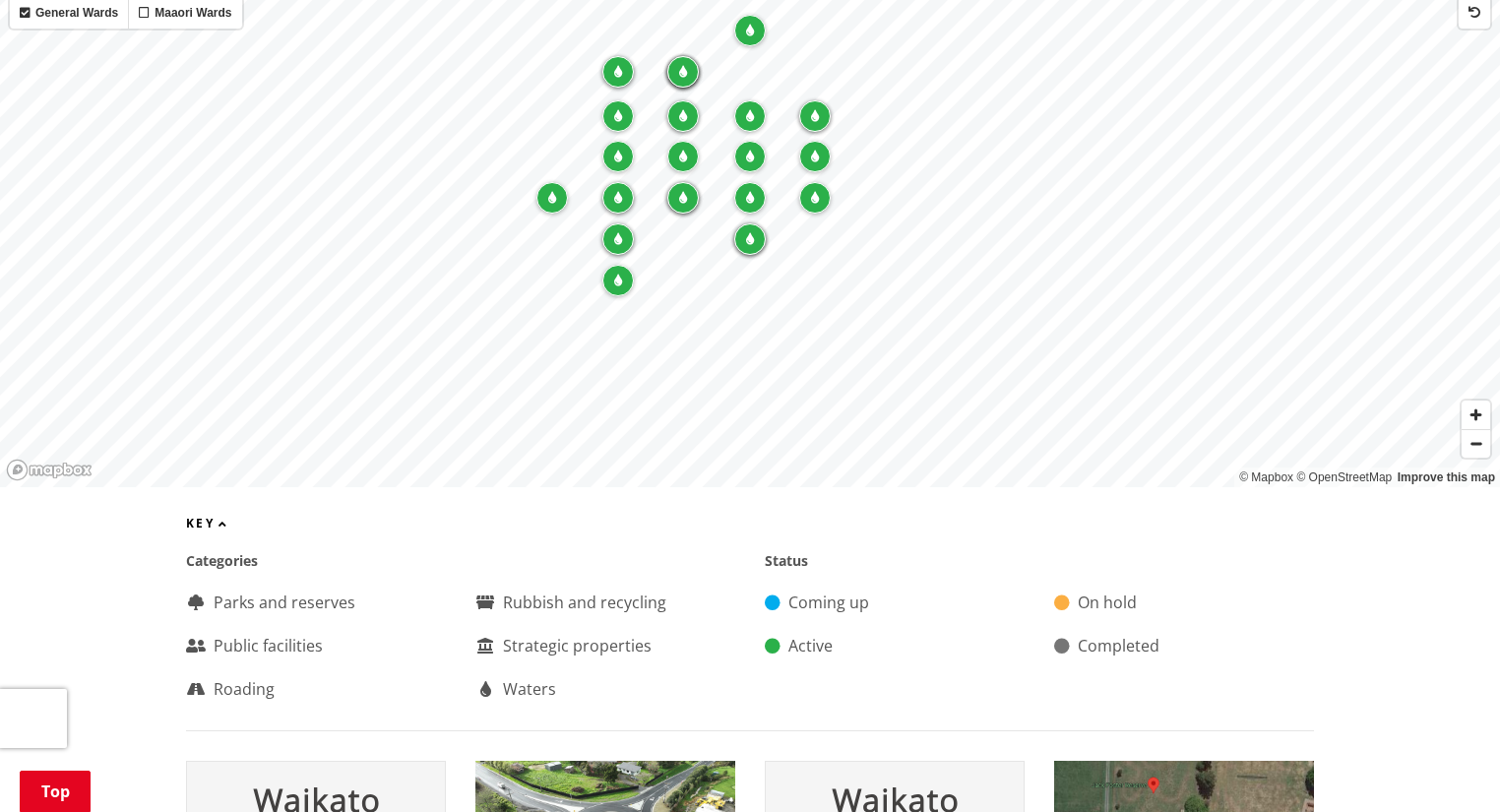 click at bounding box center (750, 198) 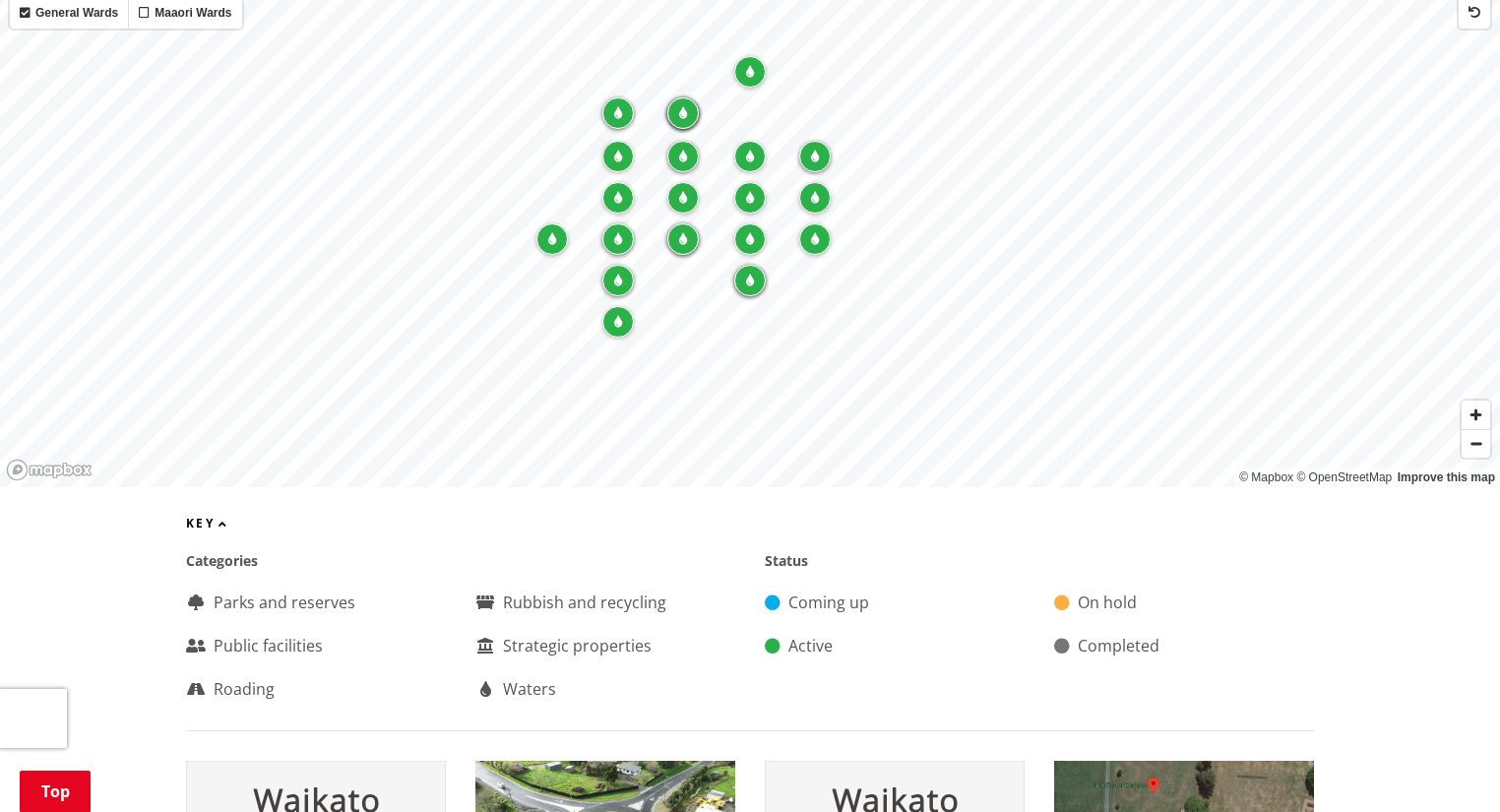 click at bounding box center [750, 198] 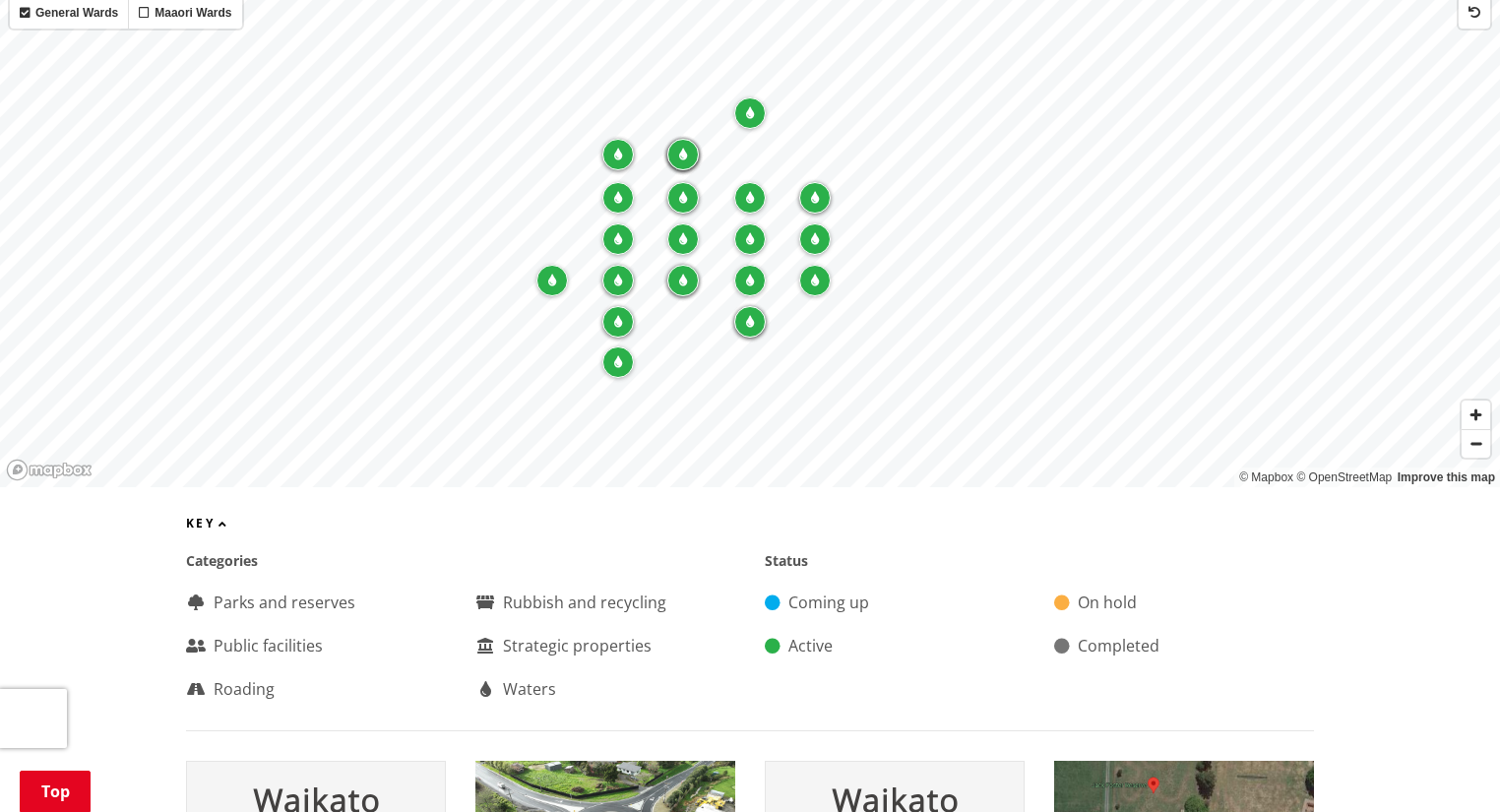 click at bounding box center [815, 281] 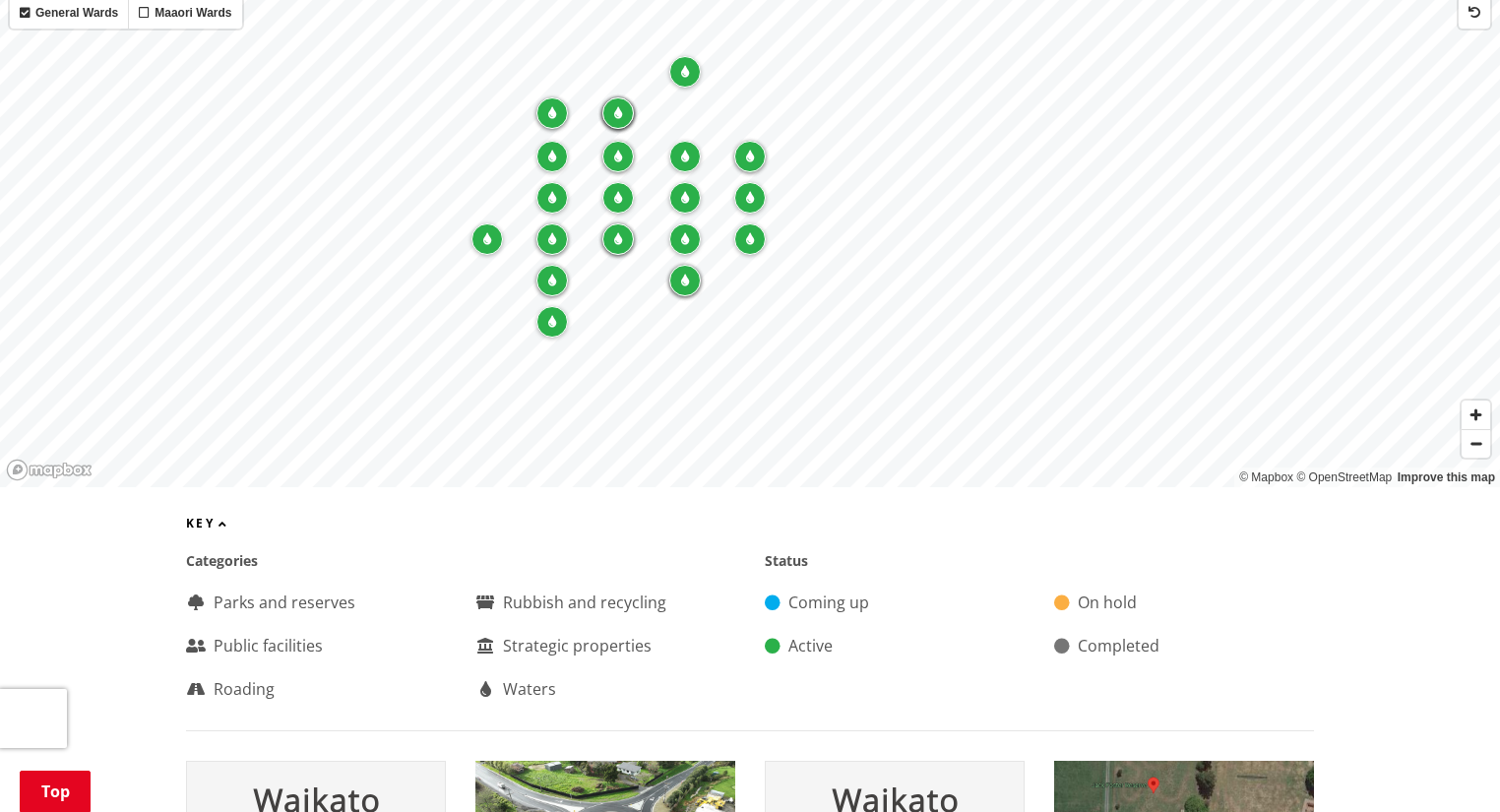 click at bounding box center [750, 198] 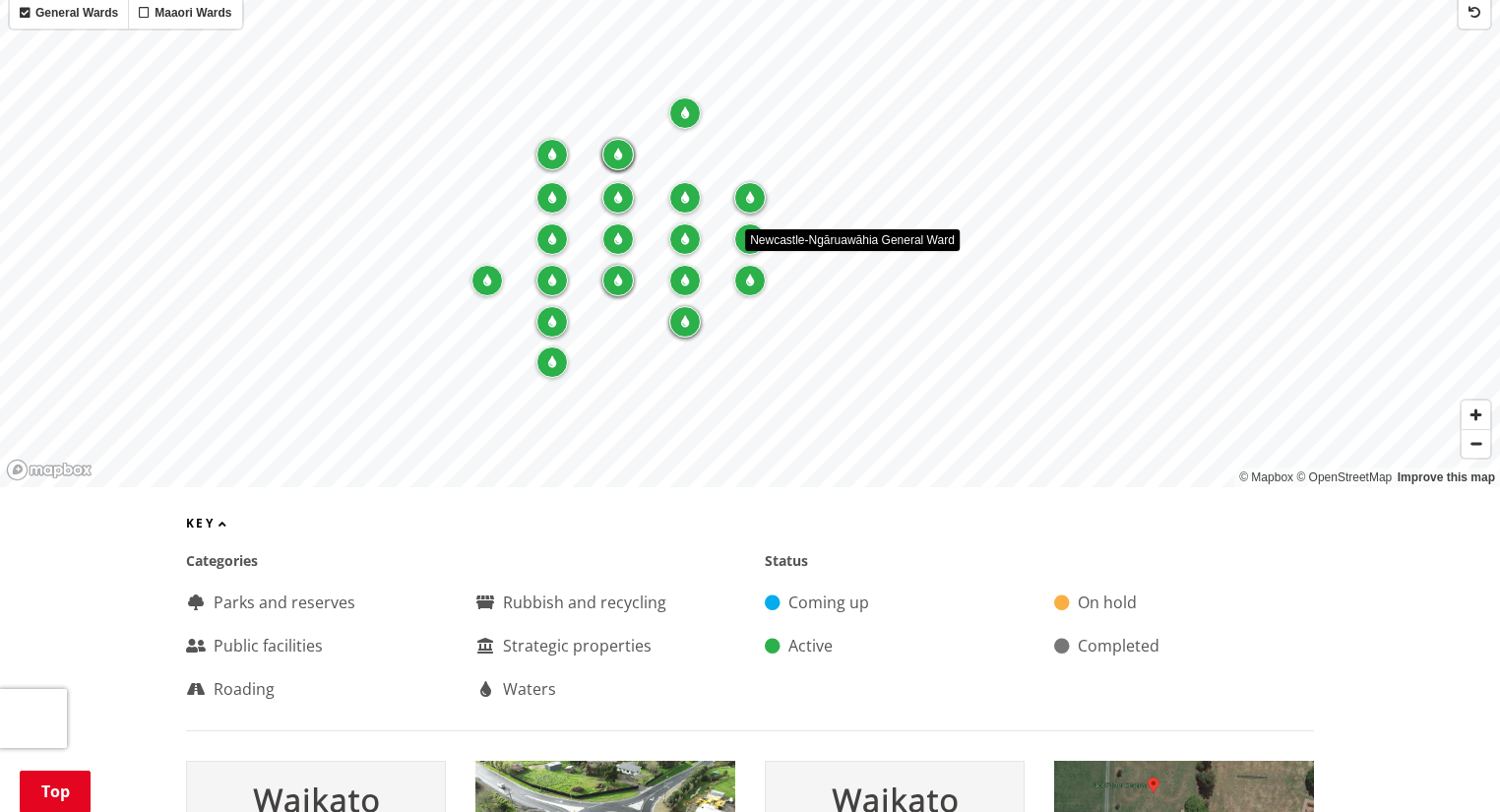 scroll, scrollTop: 963, scrollLeft: 0, axis: vertical 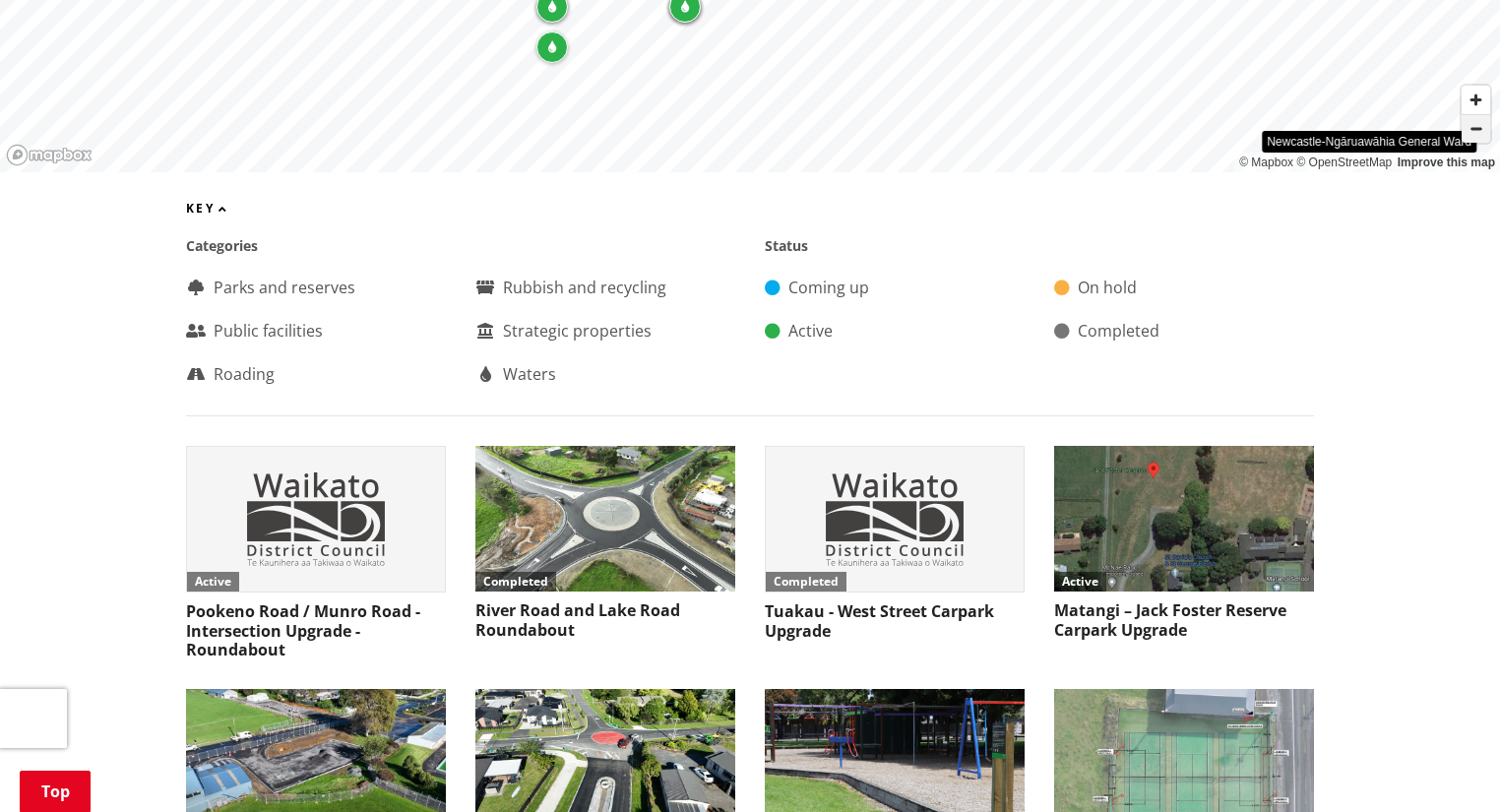 click at bounding box center [1475, 129] 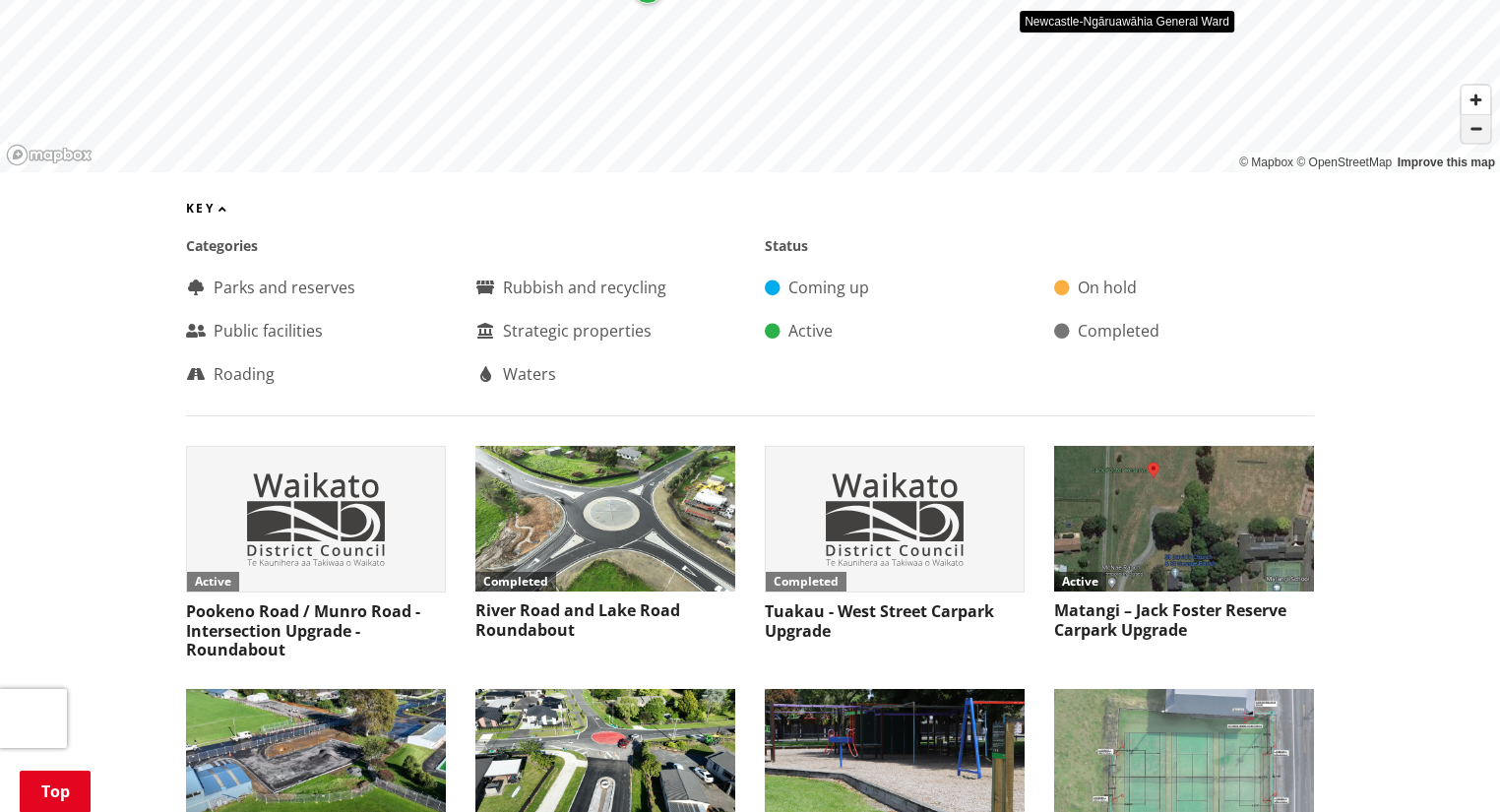click at bounding box center [1475, 129] 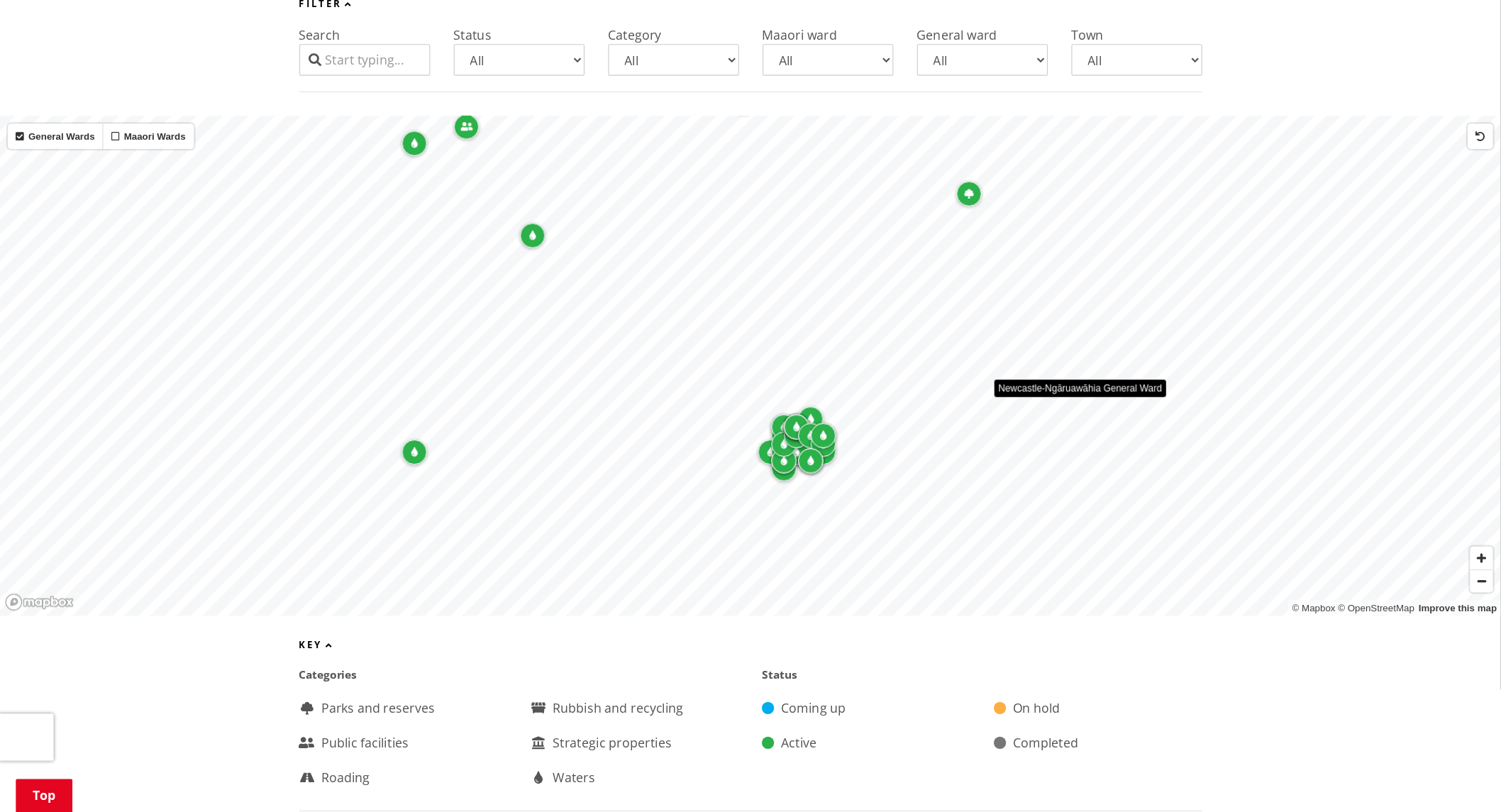 scroll, scrollTop: 352, scrollLeft: 0, axis: vertical 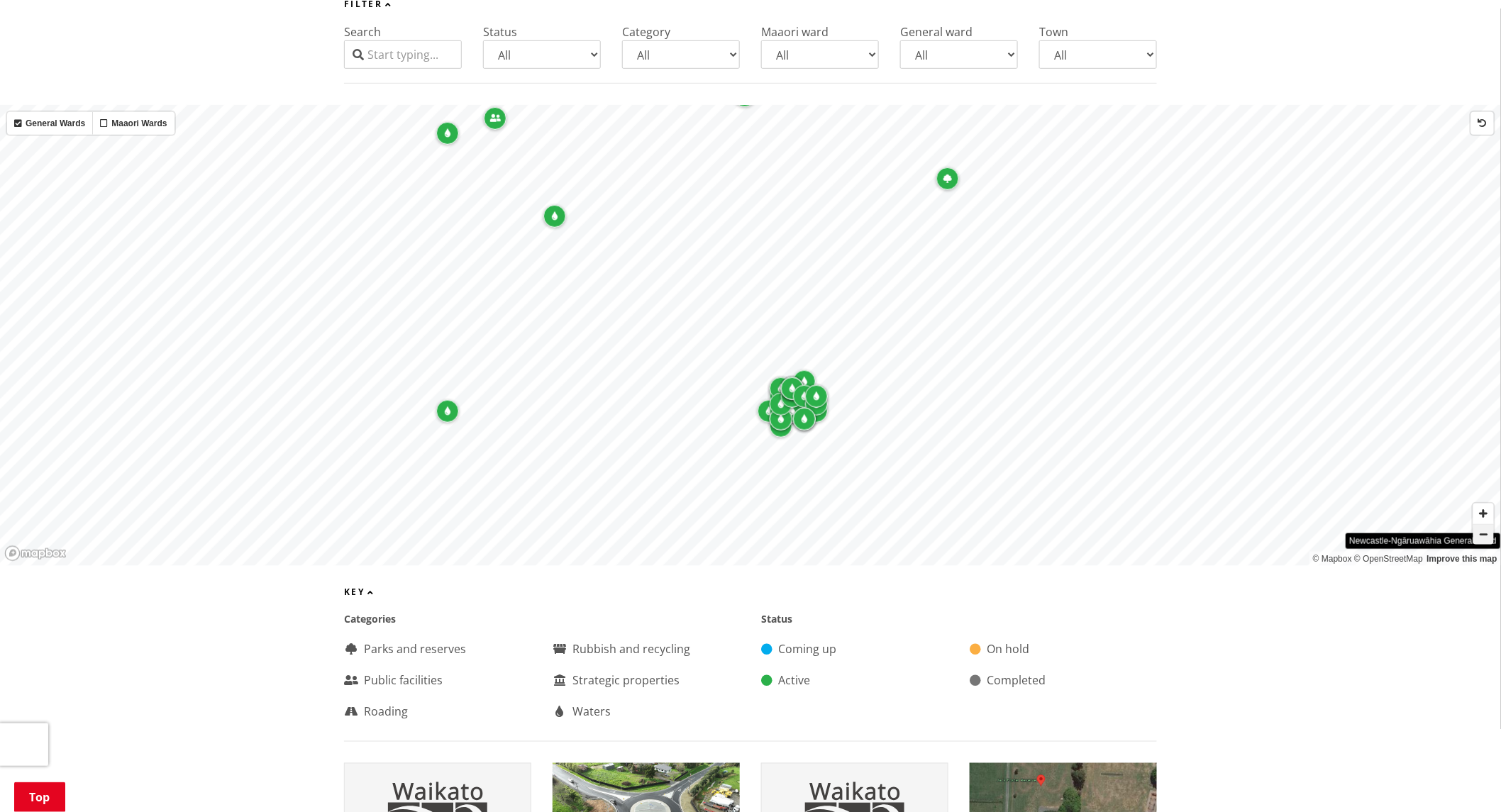 click at bounding box center [1483, 535] 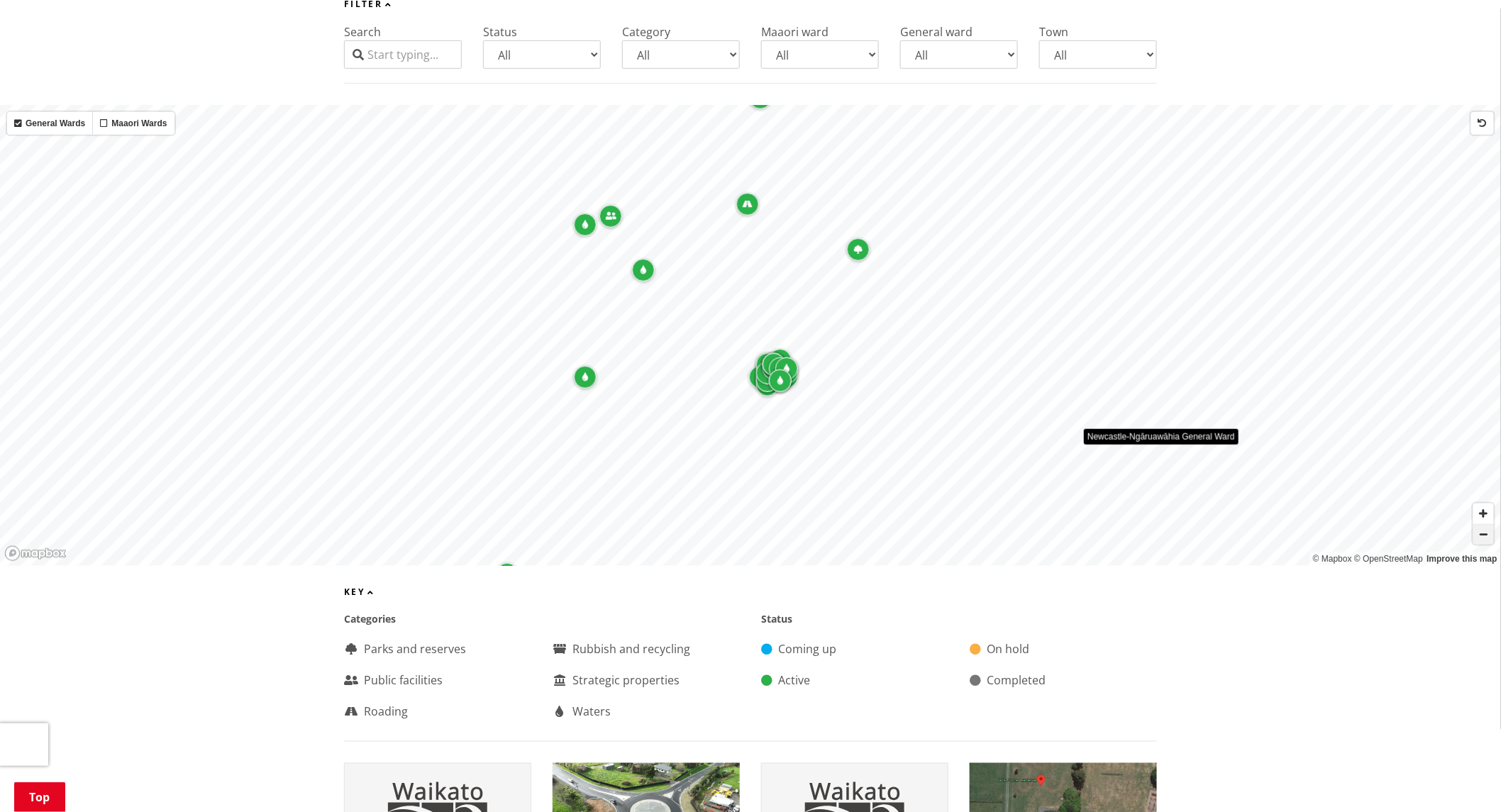 click at bounding box center (1483, 535) 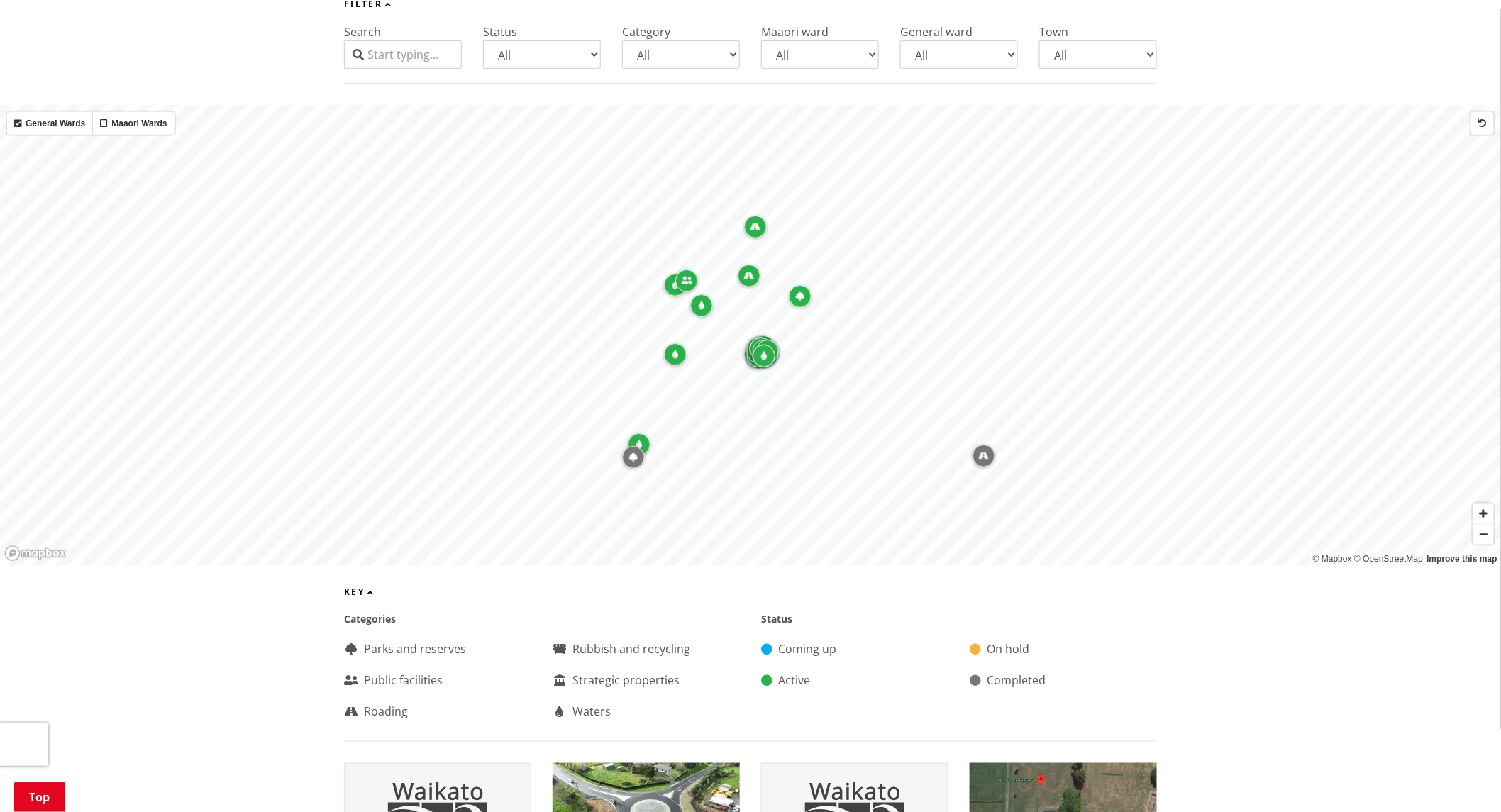 click at bounding box center (675, 355) 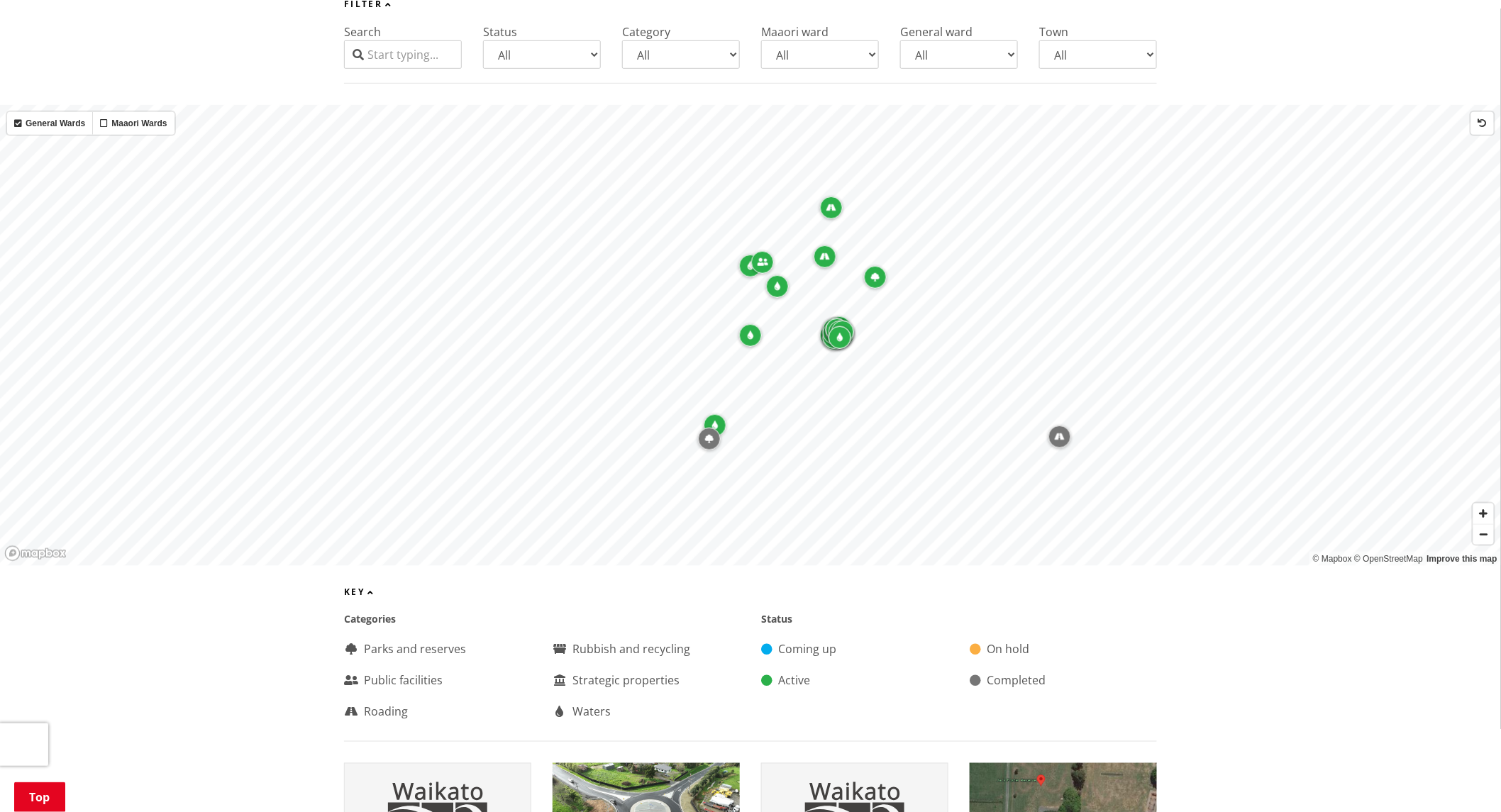 click at bounding box center (777, 287) 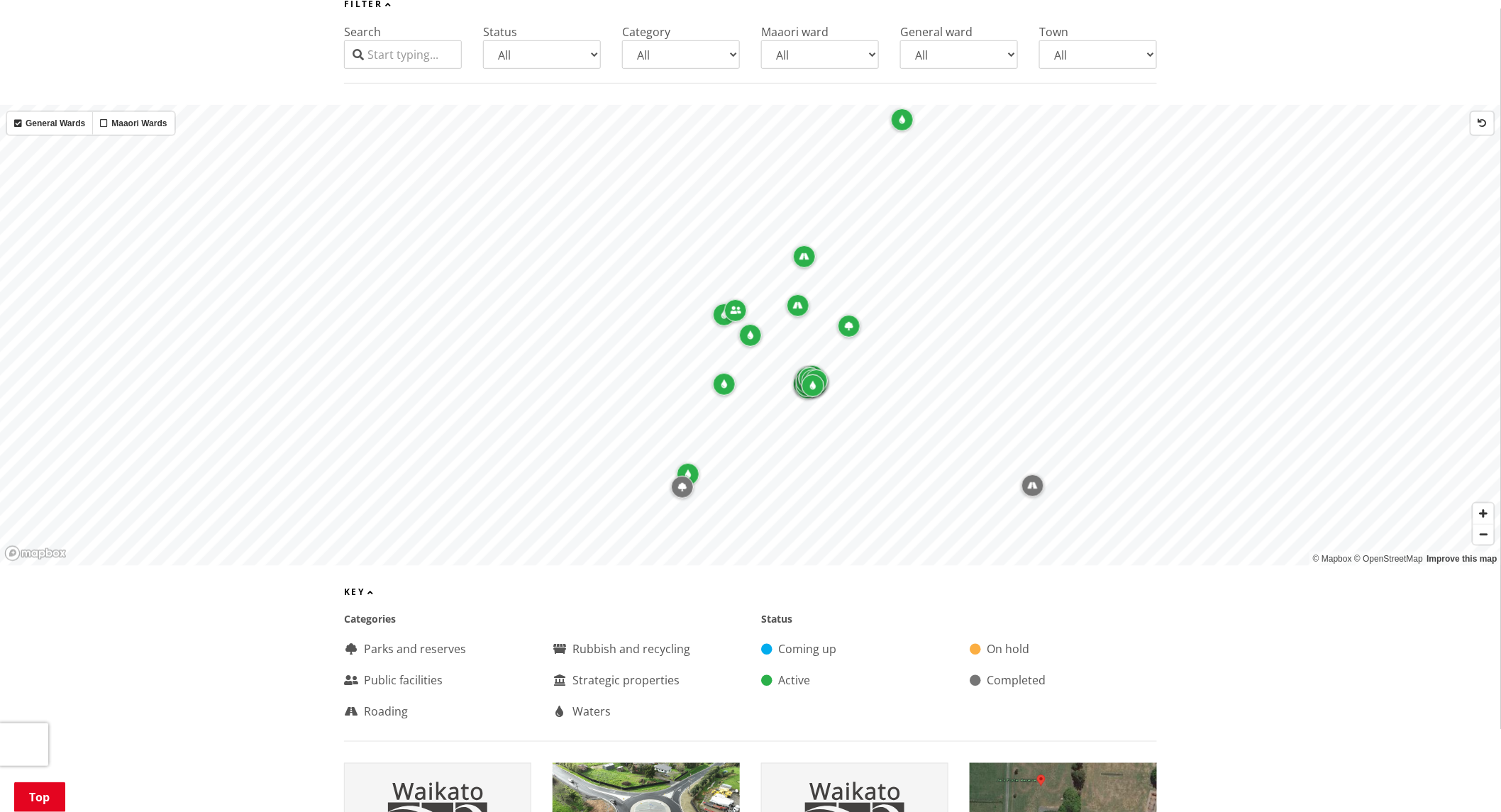 click at bounding box center [902, 120] 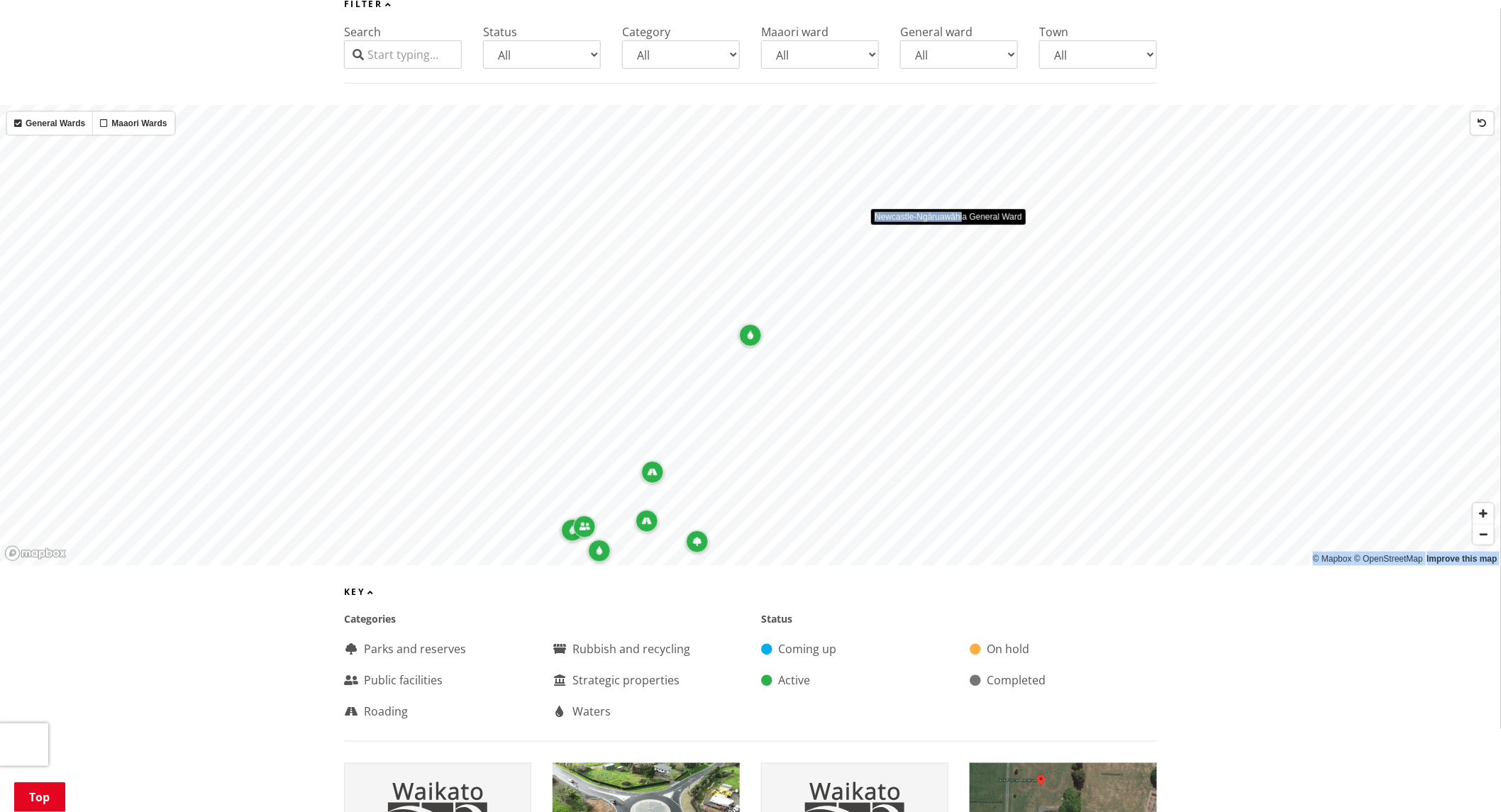 click on "© Mapbox   © OpenStreetMap   Improve this map [CITY]-[CITY] General Ward" at bounding box center (750, 335) 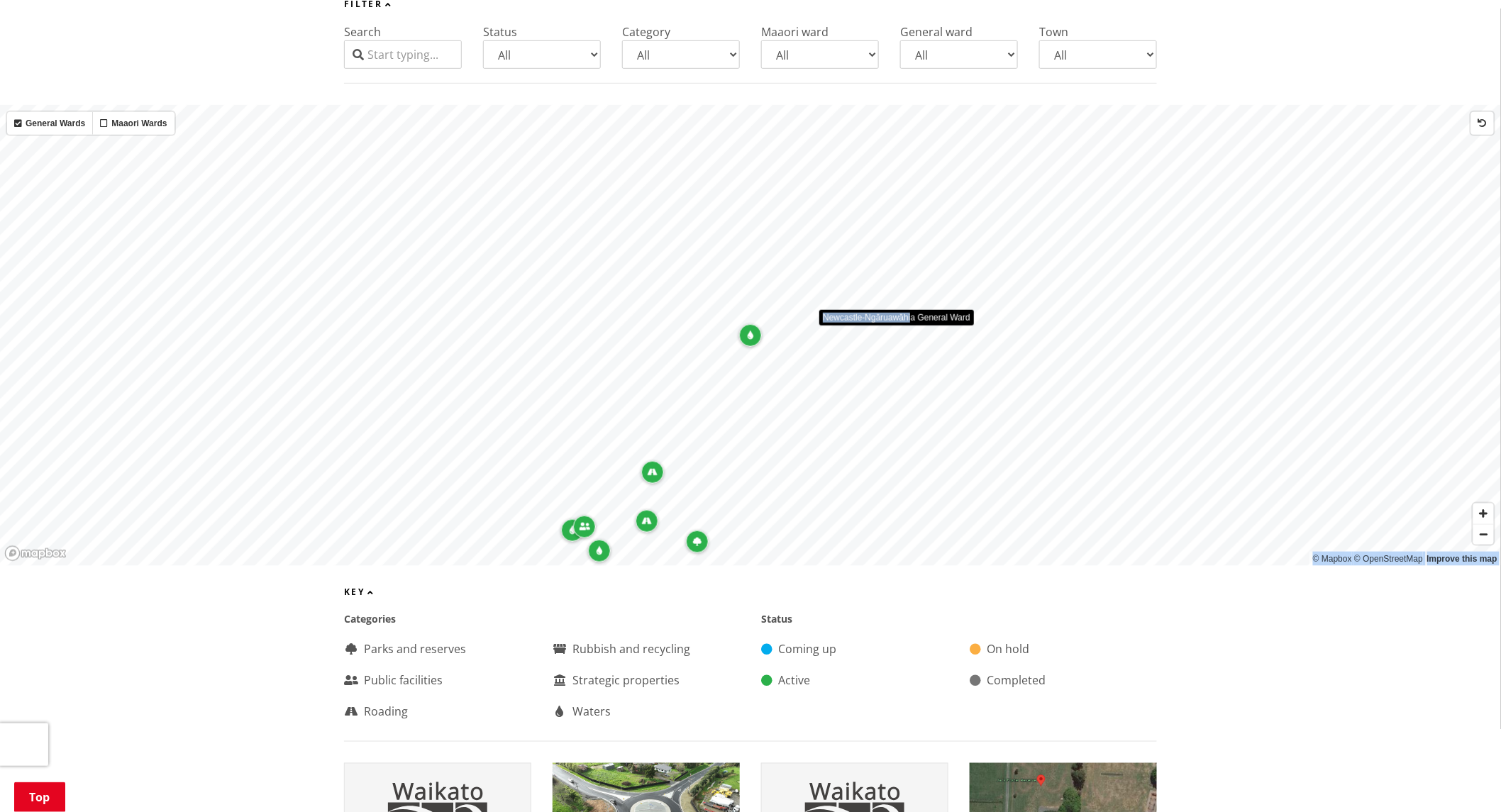 drag, startPoint x: 972, startPoint y: 177, endPoint x: 999, endPoint y: 139, distance: 46.6154 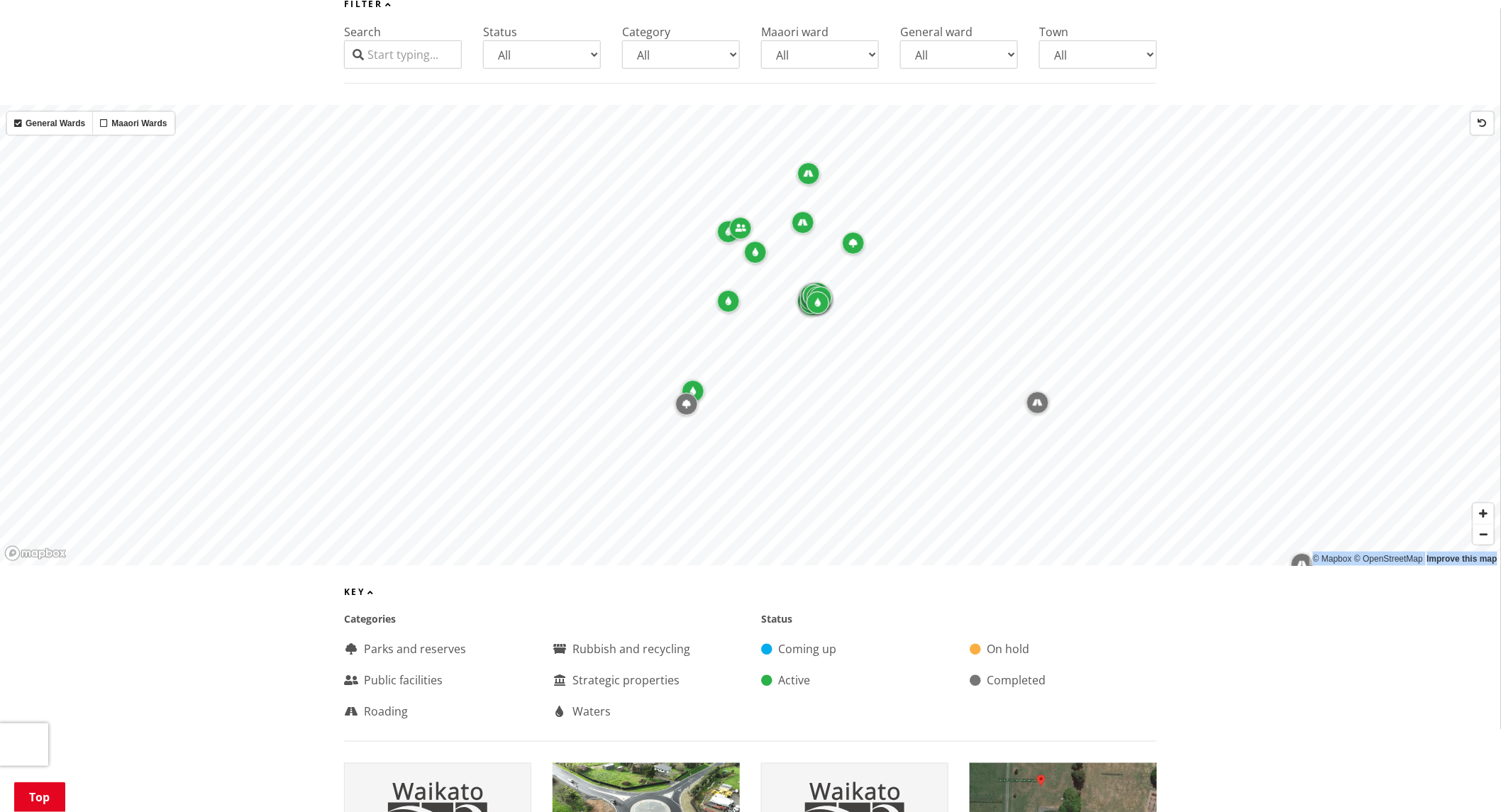 click at bounding box center [729, 232] 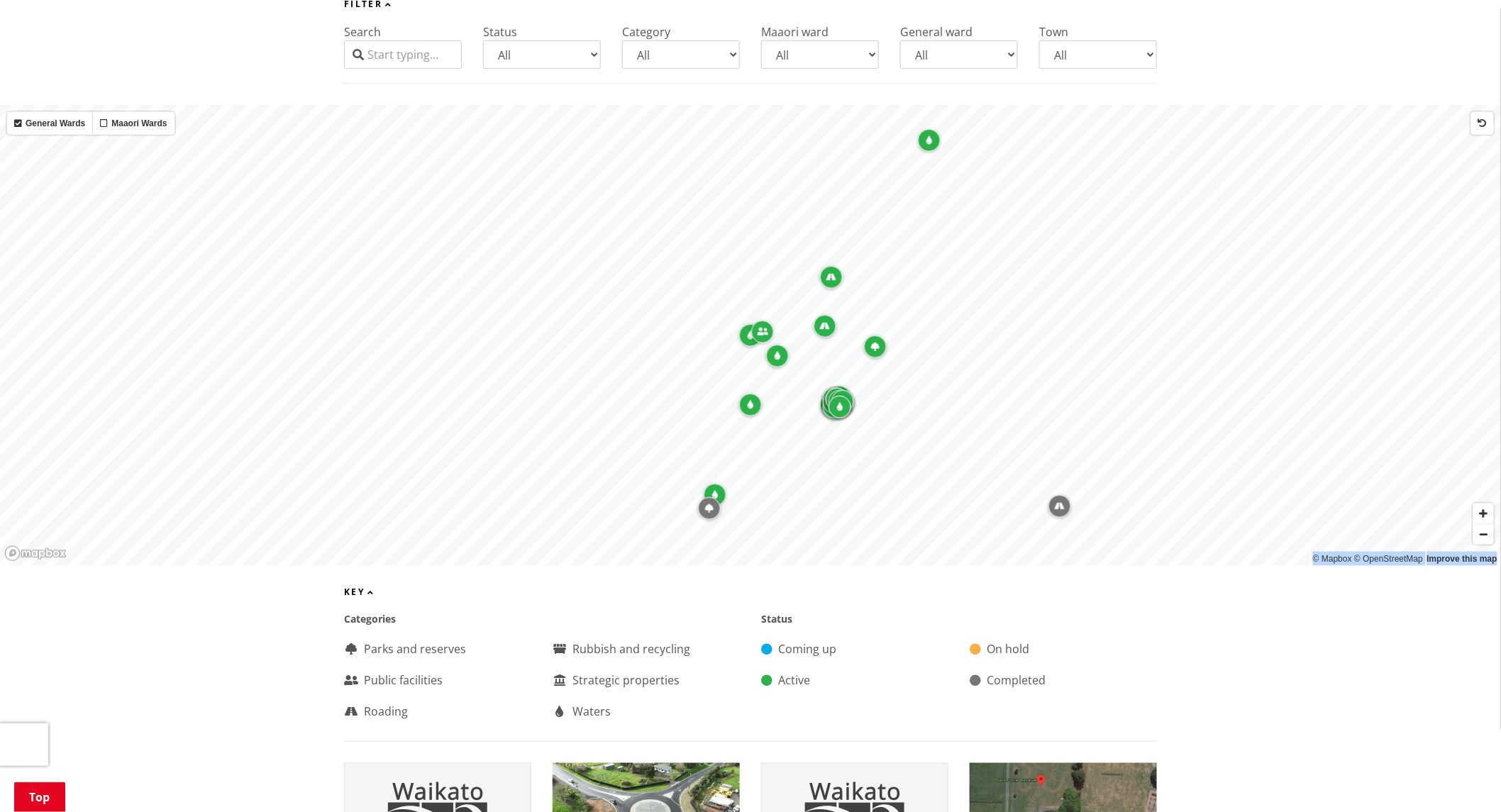 click at bounding box center (763, 332) 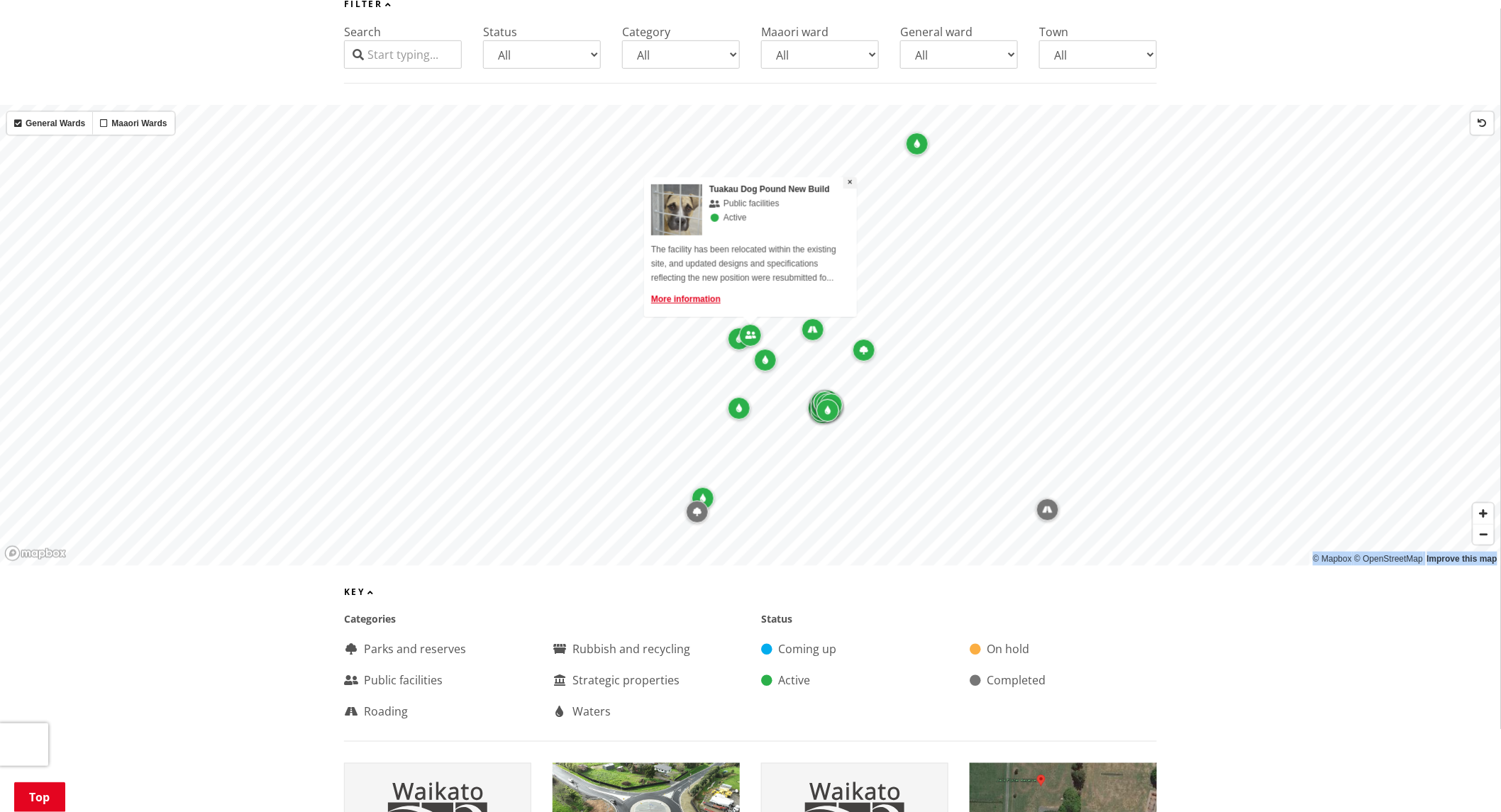 click on "×" at bounding box center [850, 182] 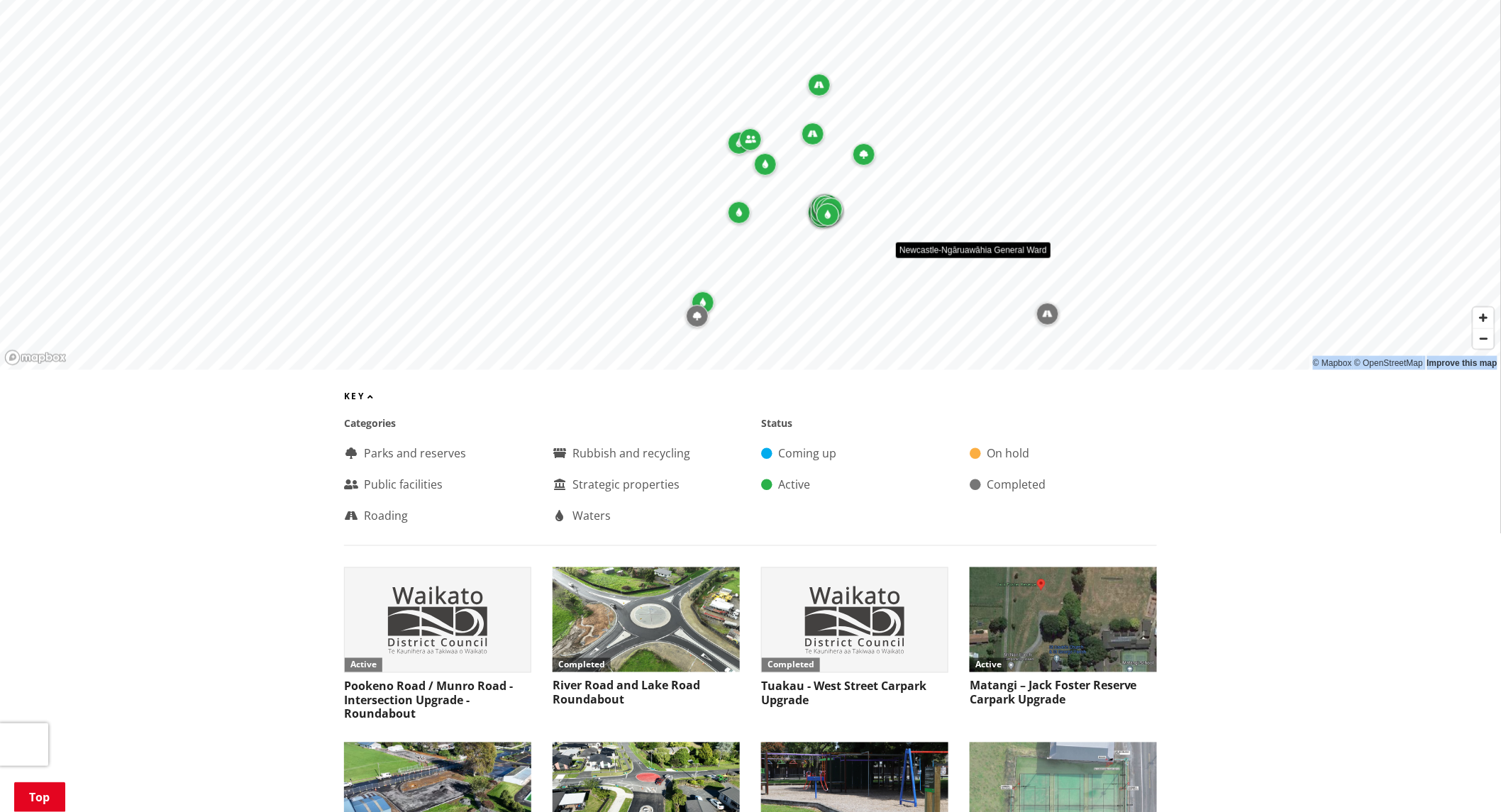 scroll, scrollTop: 589, scrollLeft: 0, axis: vertical 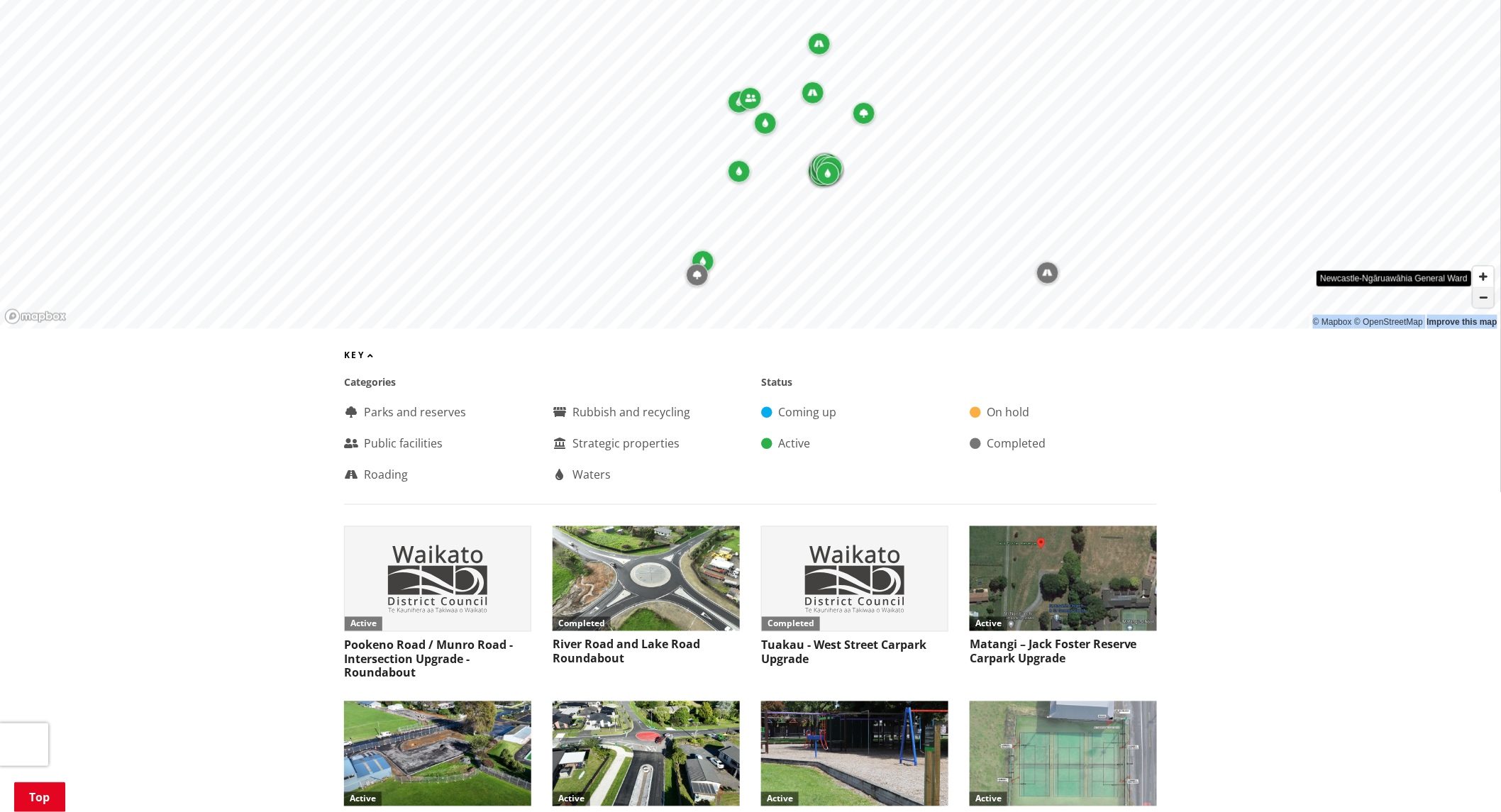 click at bounding box center [1483, 298] 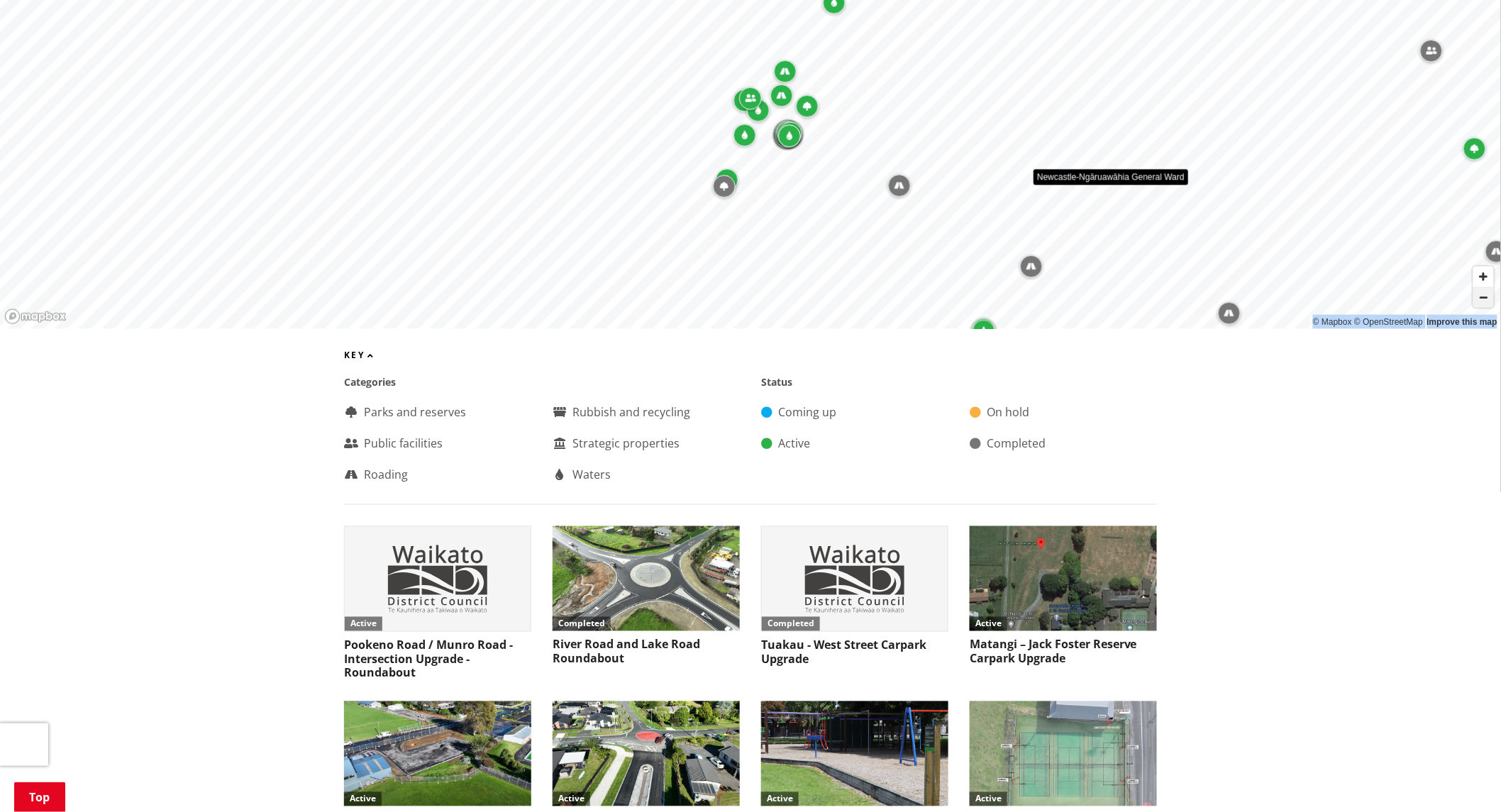 click at bounding box center [1483, 298] 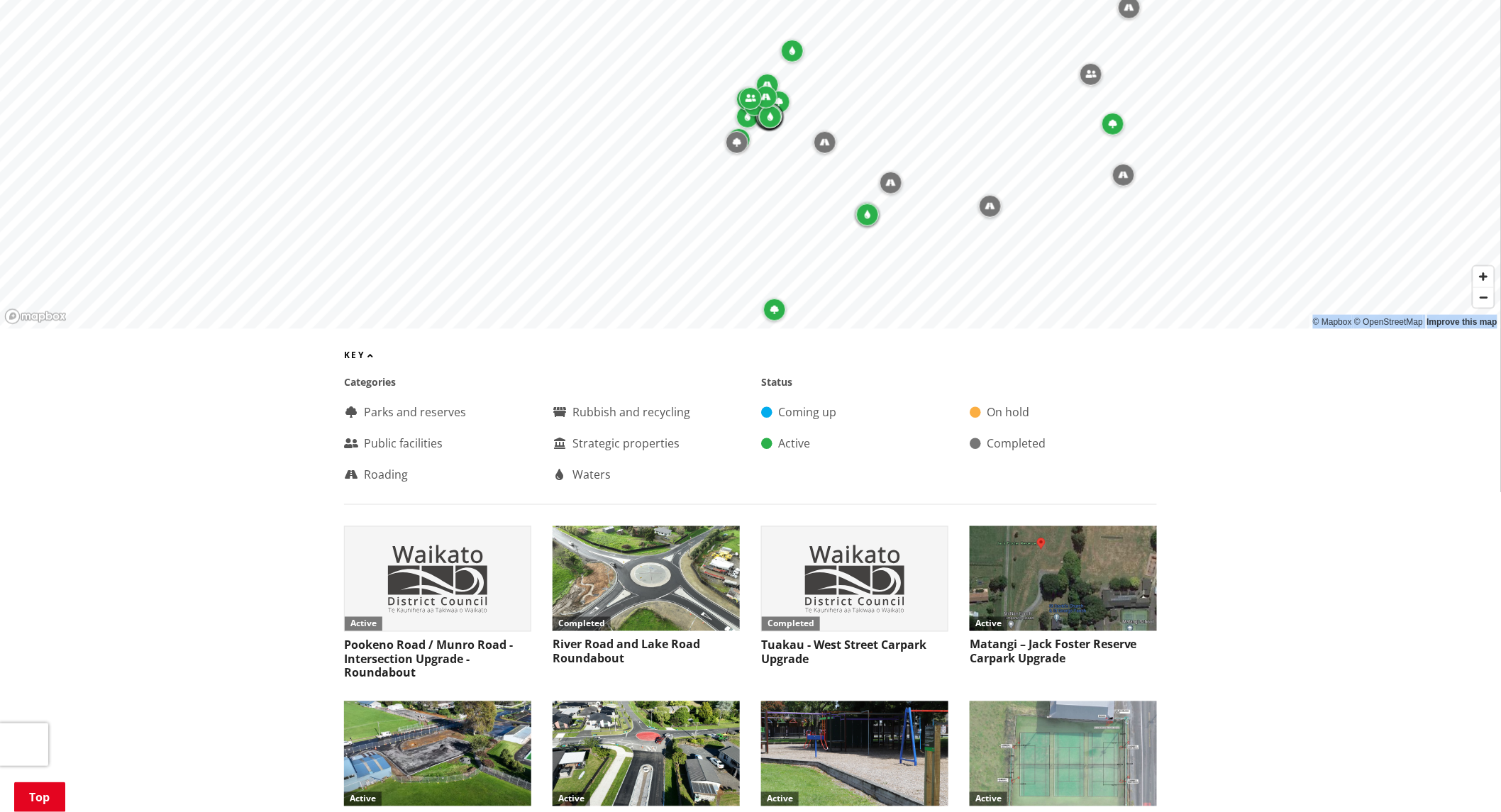 click at bounding box center [990, 206] 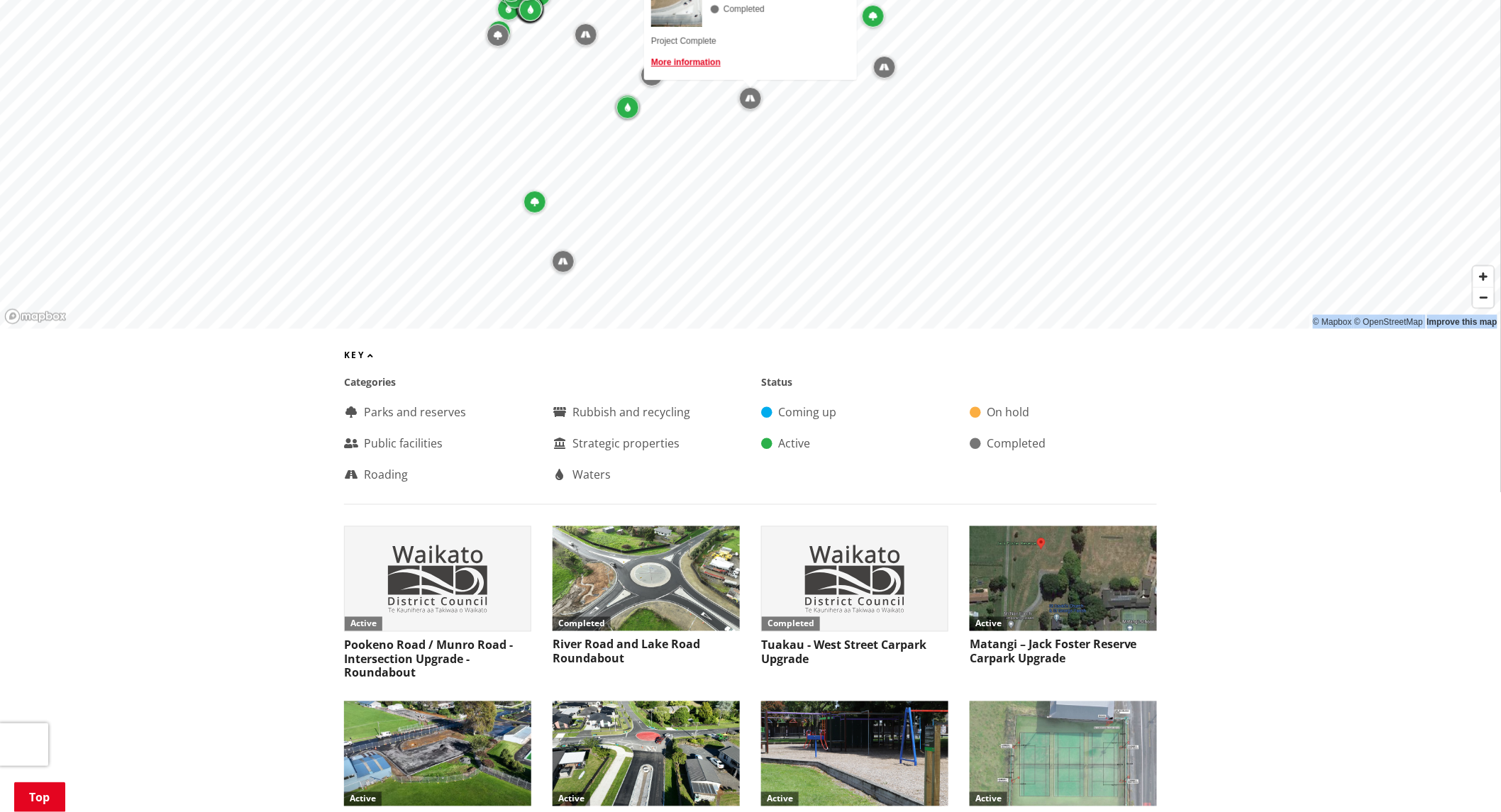 click at bounding box center [563, 262] 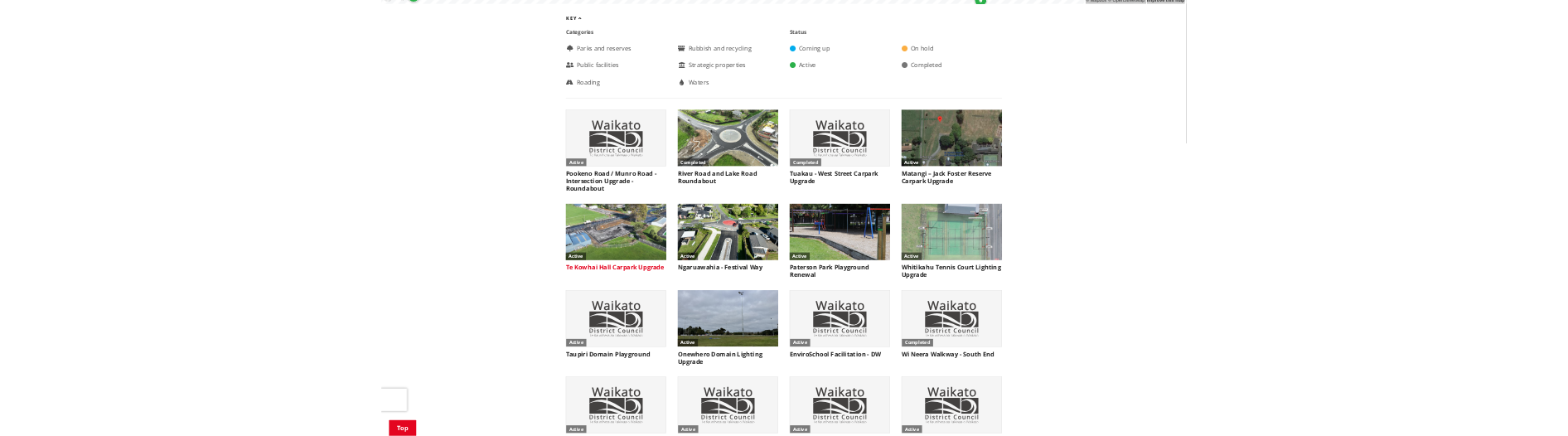 scroll, scrollTop: 1057, scrollLeft: 0, axis: vertical 